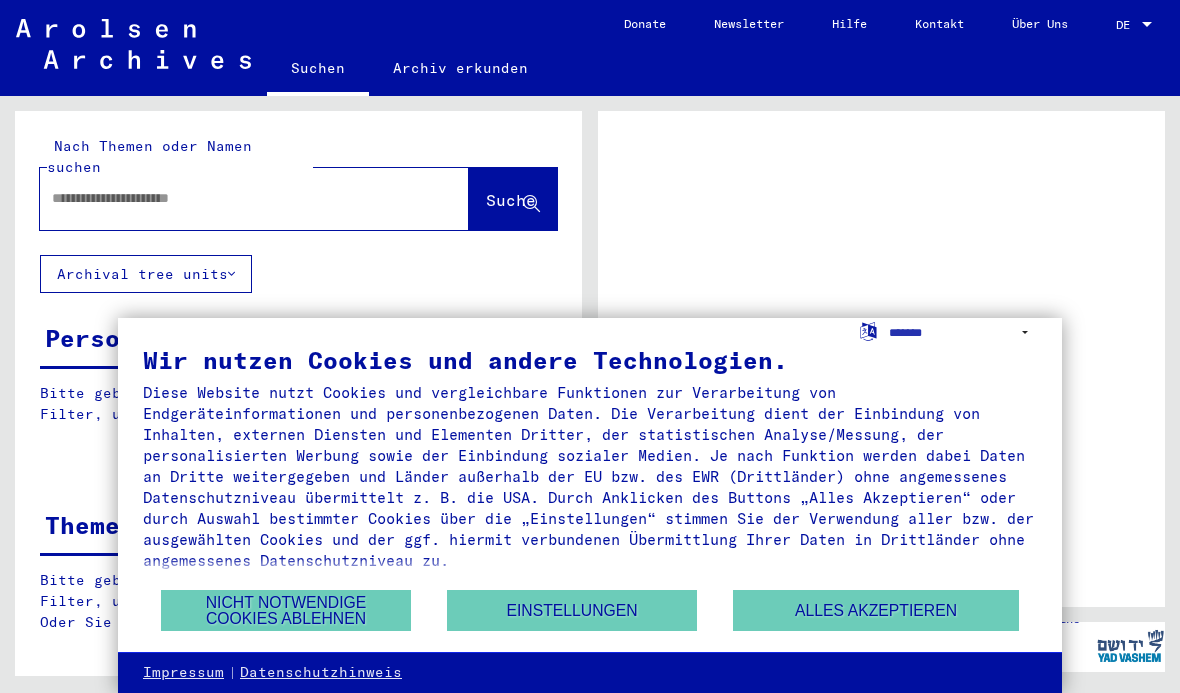 scroll, scrollTop: 0, scrollLeft: 0, axis: both 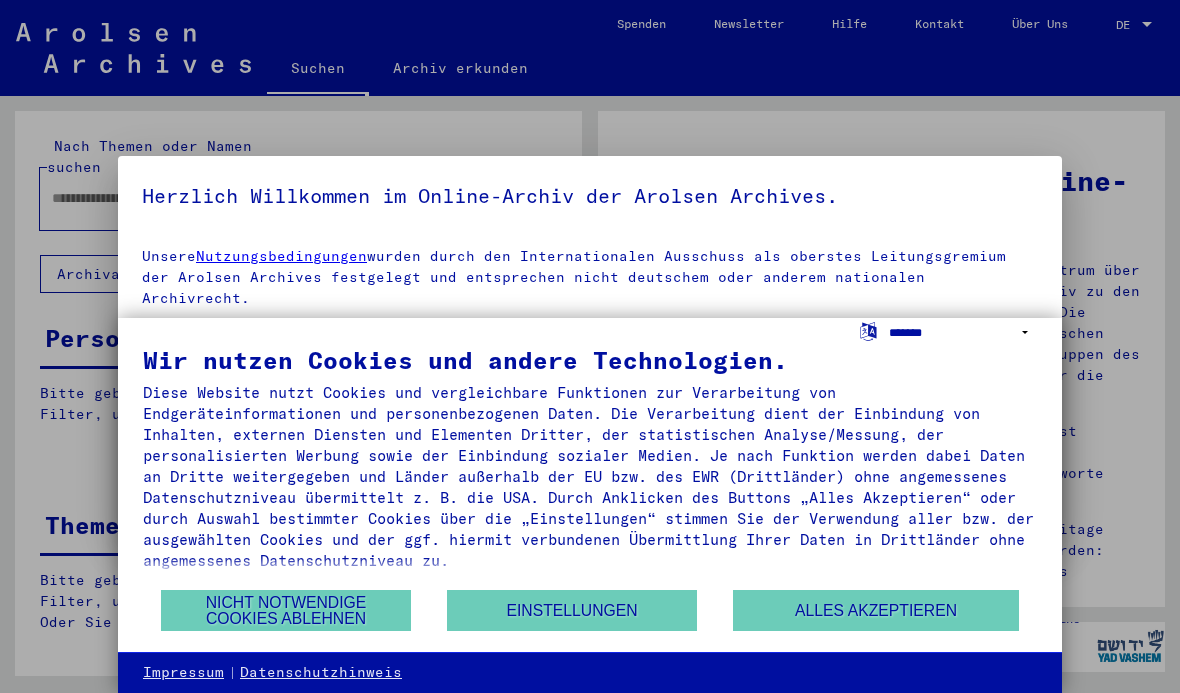 click on "**********" at bounding box center [963, 332] 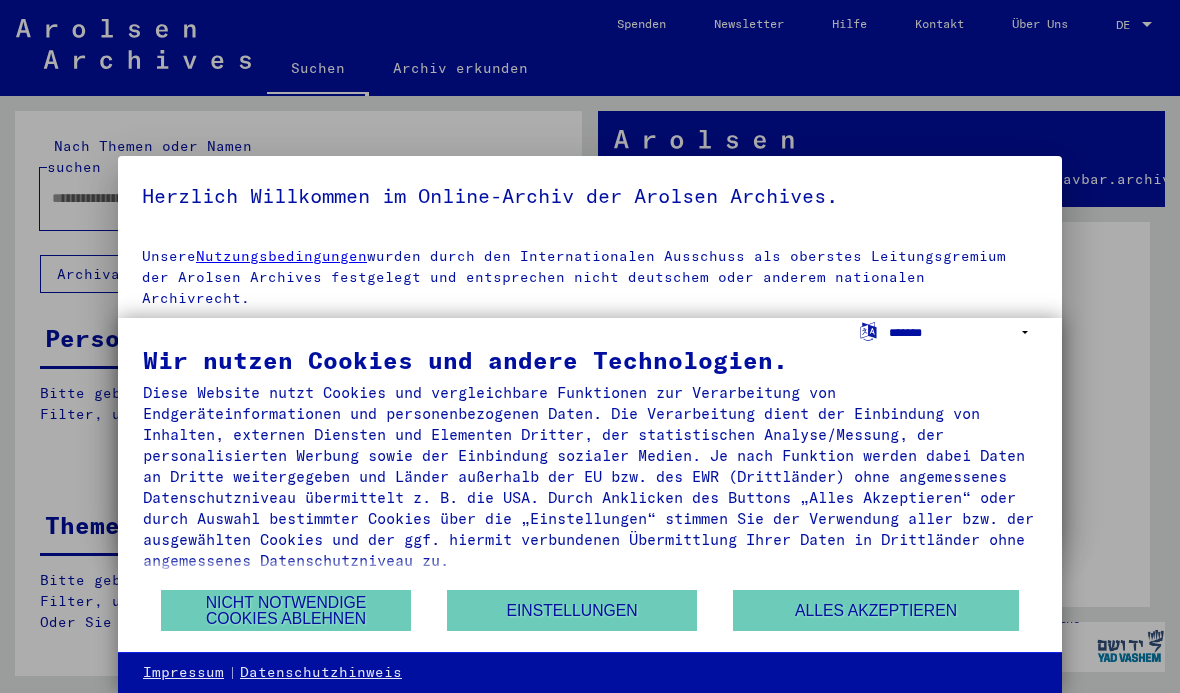 select on "*****" 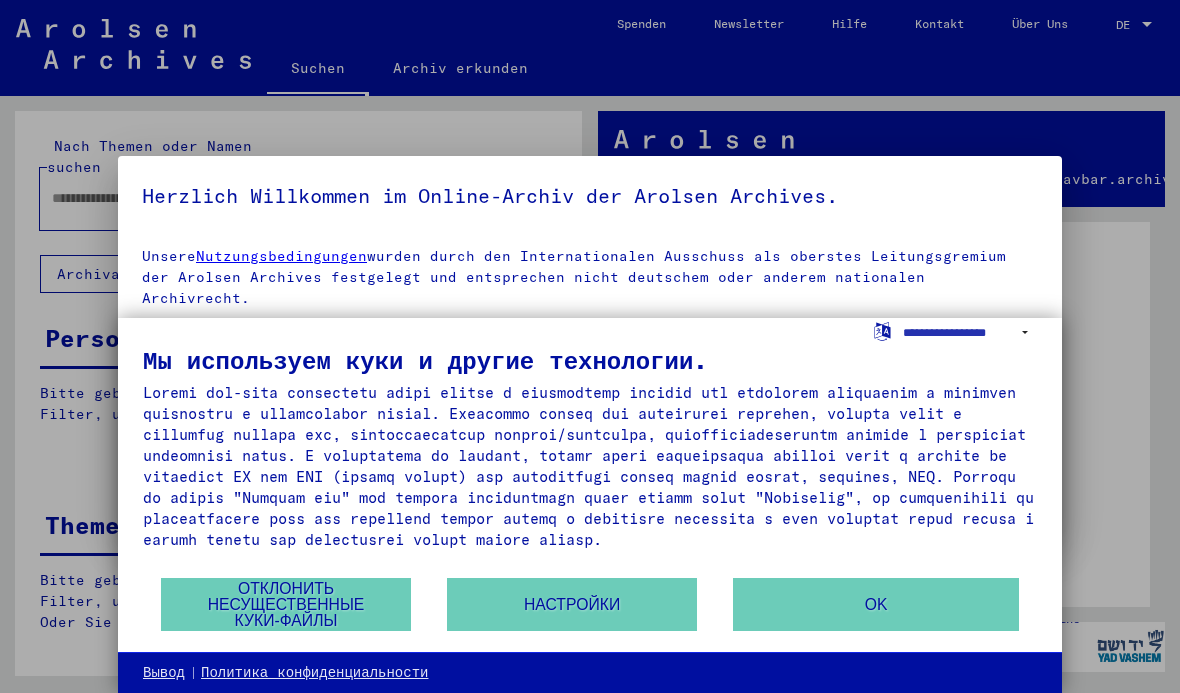click on "OK" at bounding box center [876, 604] 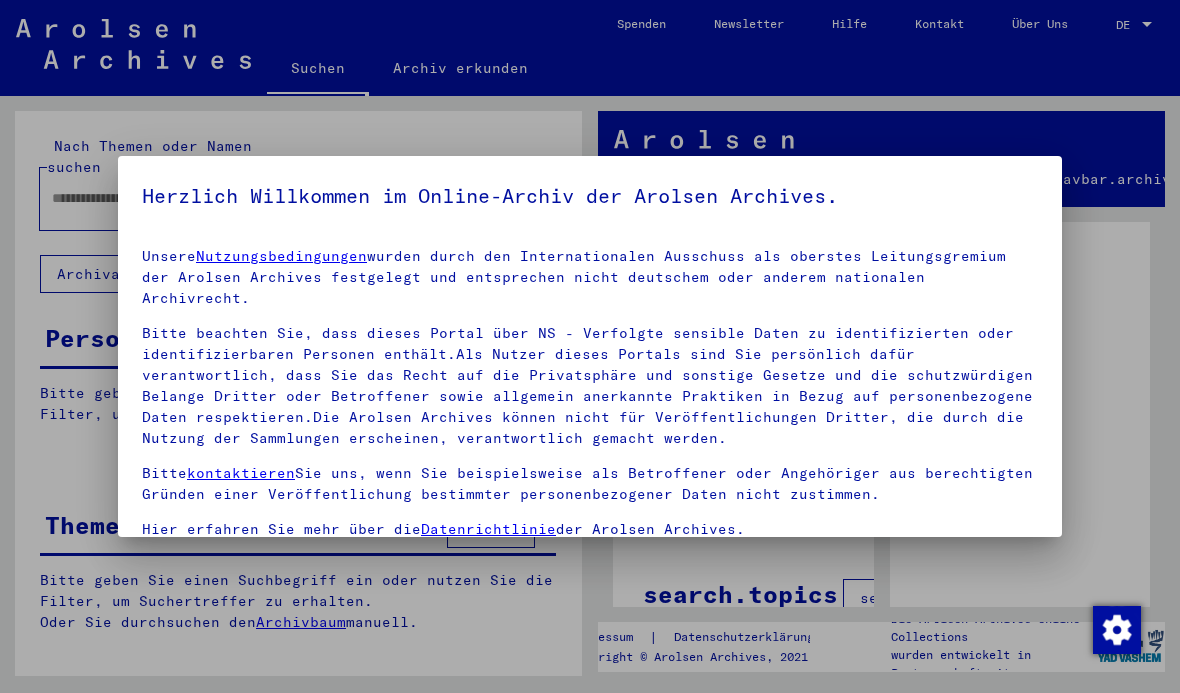 click at bounding box center [590, 346] 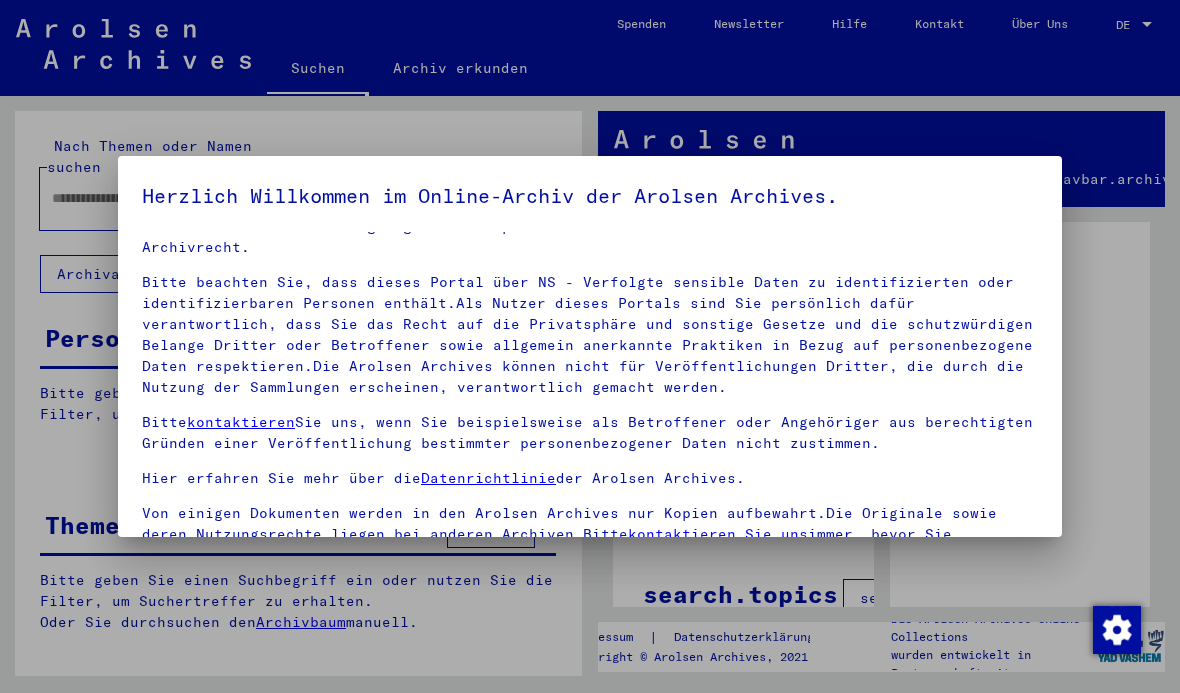 scroll, scrollTop: 49, scrollLeft: 0, axis: vertical 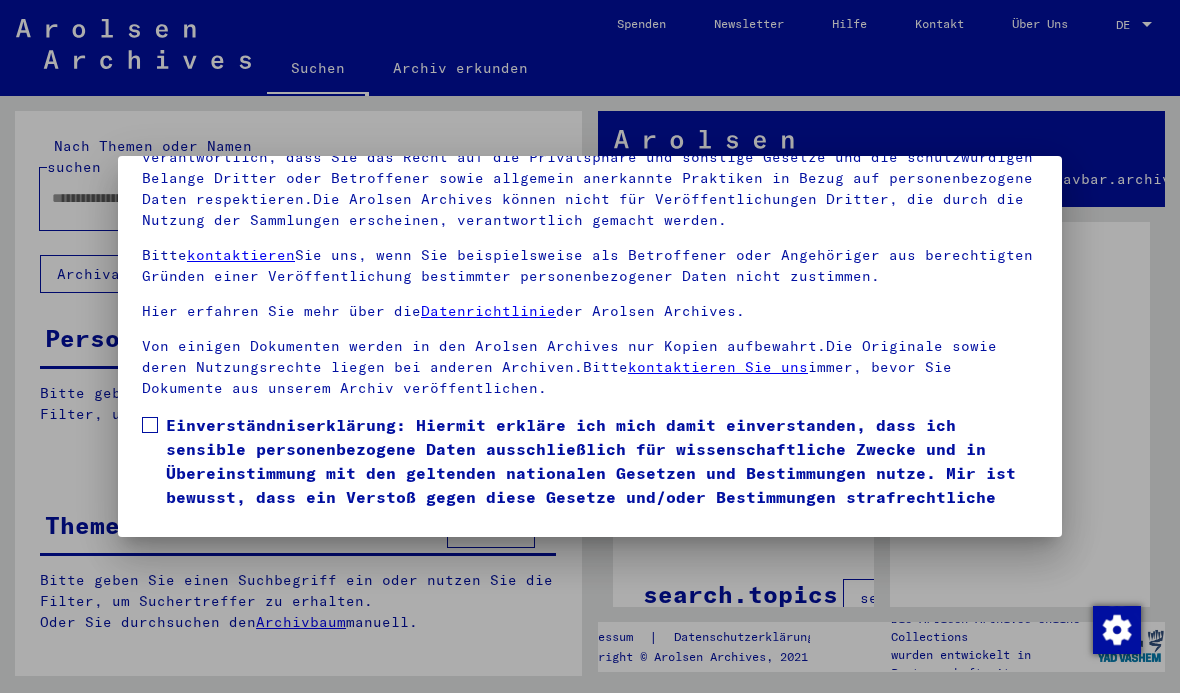click on "Einverständniserklärung: Hiermit erkläre ich mich damit einverstanden, dass ich sensible personenbezogene Daten ausschließlich für wissenschaftliche Zwecke und in Übereinstimmung mit den geltenden nationalen Gesetzen und Bestimmungen nutze. Mir ist bewusst, dass ein Verstoß gegen diese Gesetze und/oder Bestimmungen strafrechtliche Konsequenzen nach sich ziehen kann." at bounding box center (590, 473) 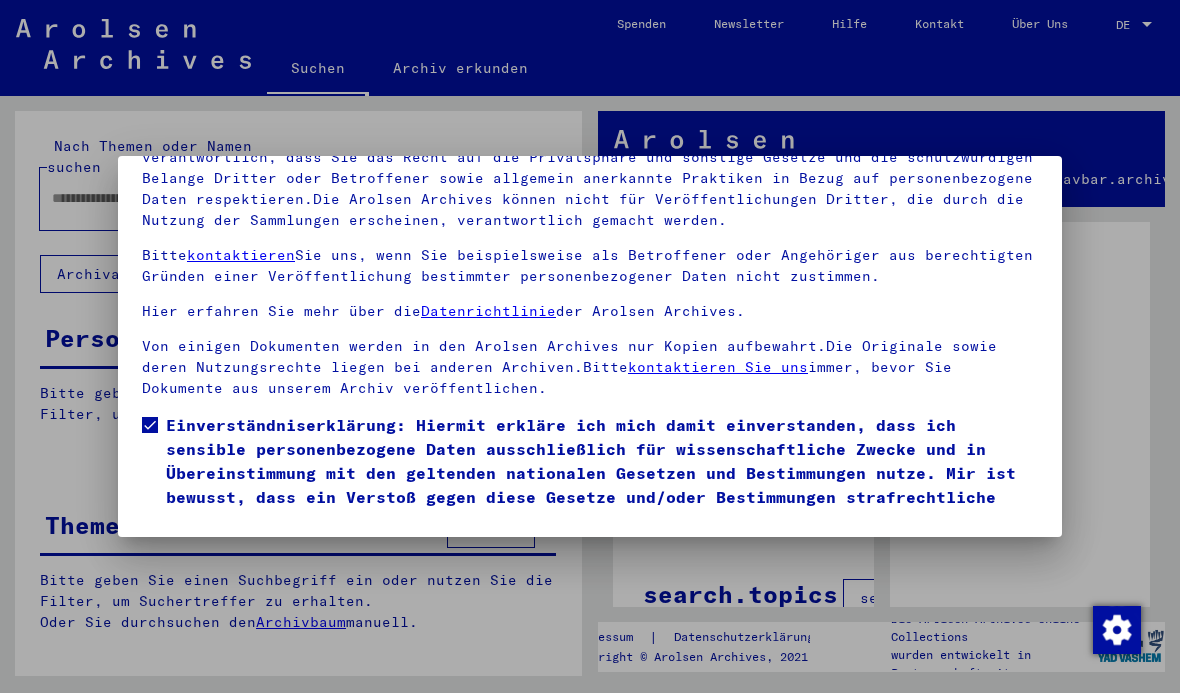 click on "Ich stimme zu" at bounding box center [217, 562] 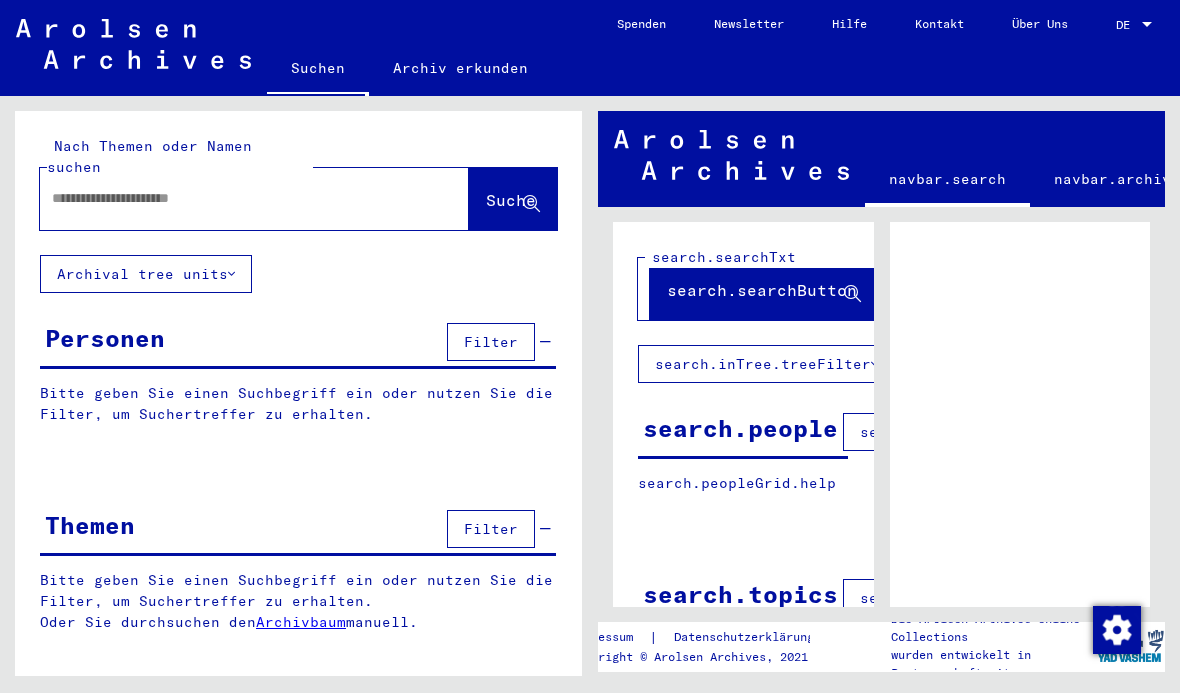 scroll, scrollTop: 0, scrollLeft: 0, axis: both 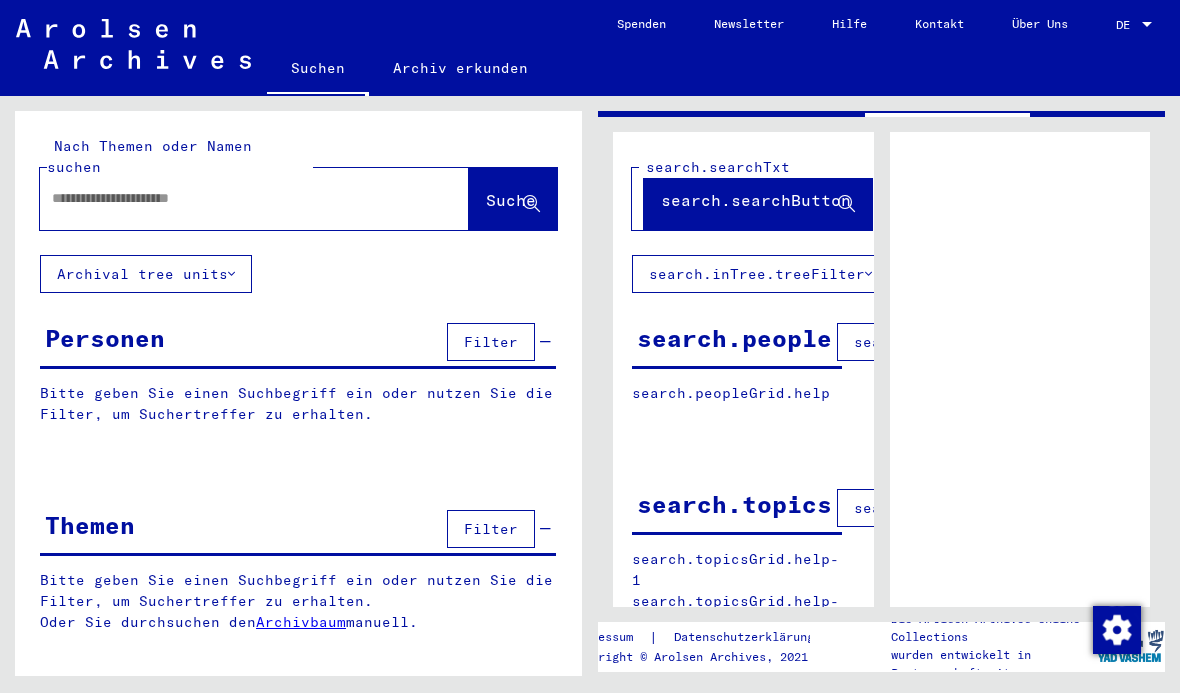 click on "search.inTree.treeFilter" 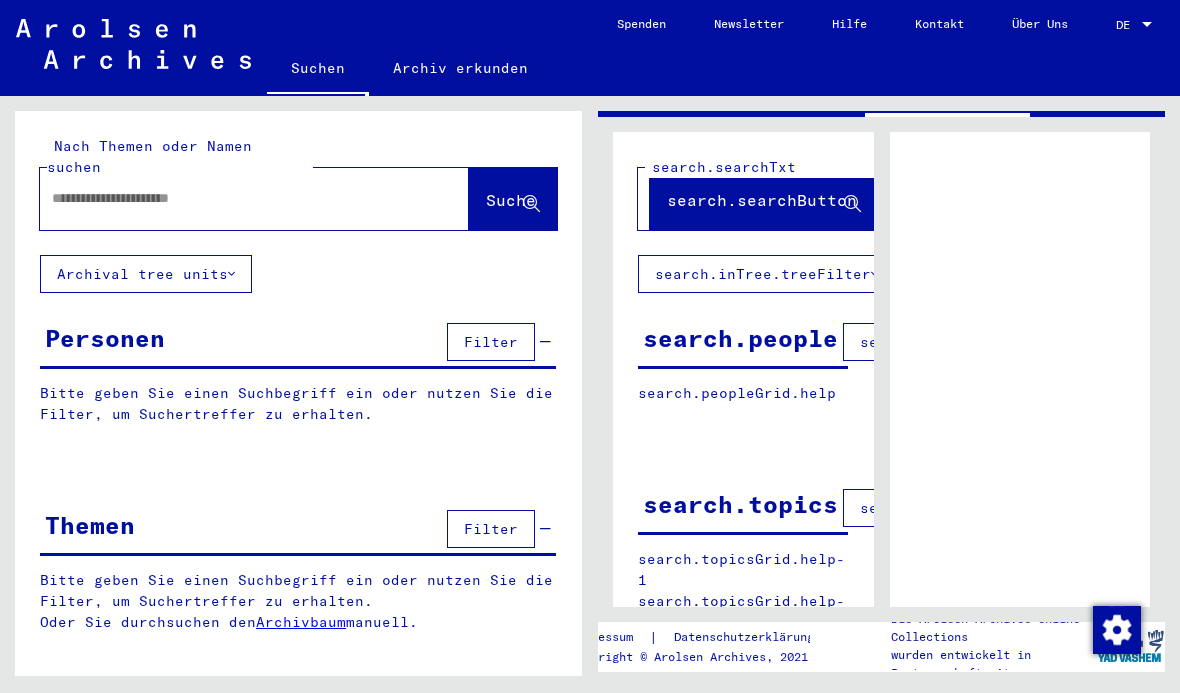 scroll, scrollTop: 0, scrollLeft: 0, axis: both 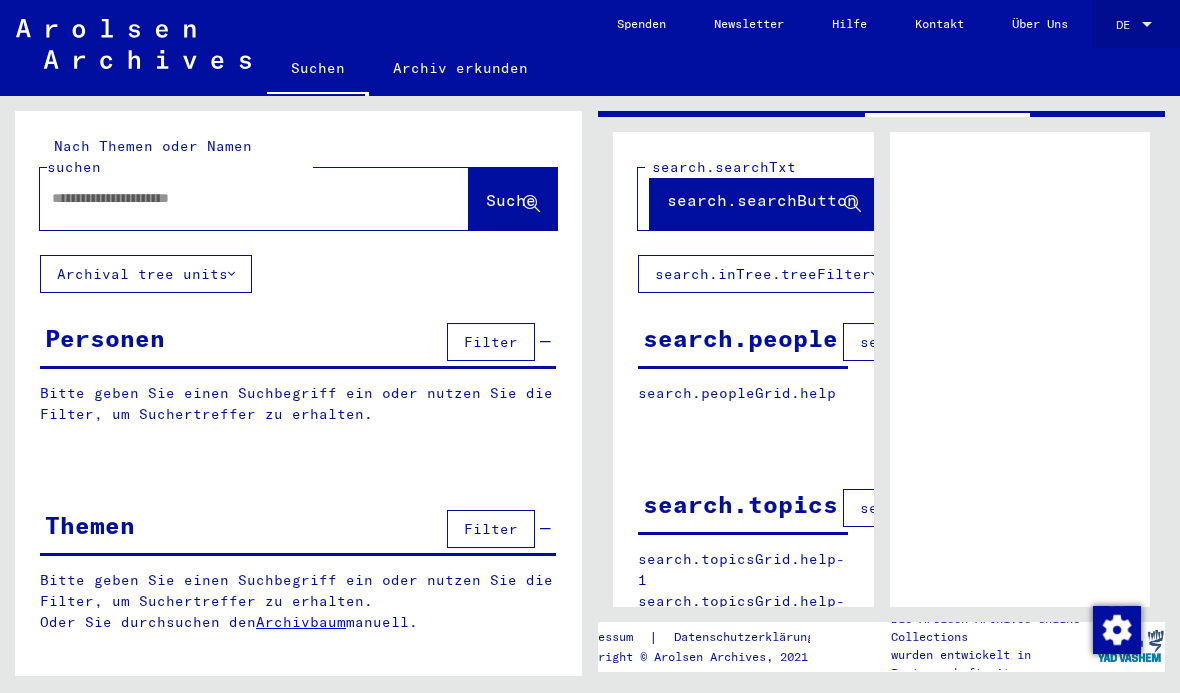 click at bounding box center [1147, 25] 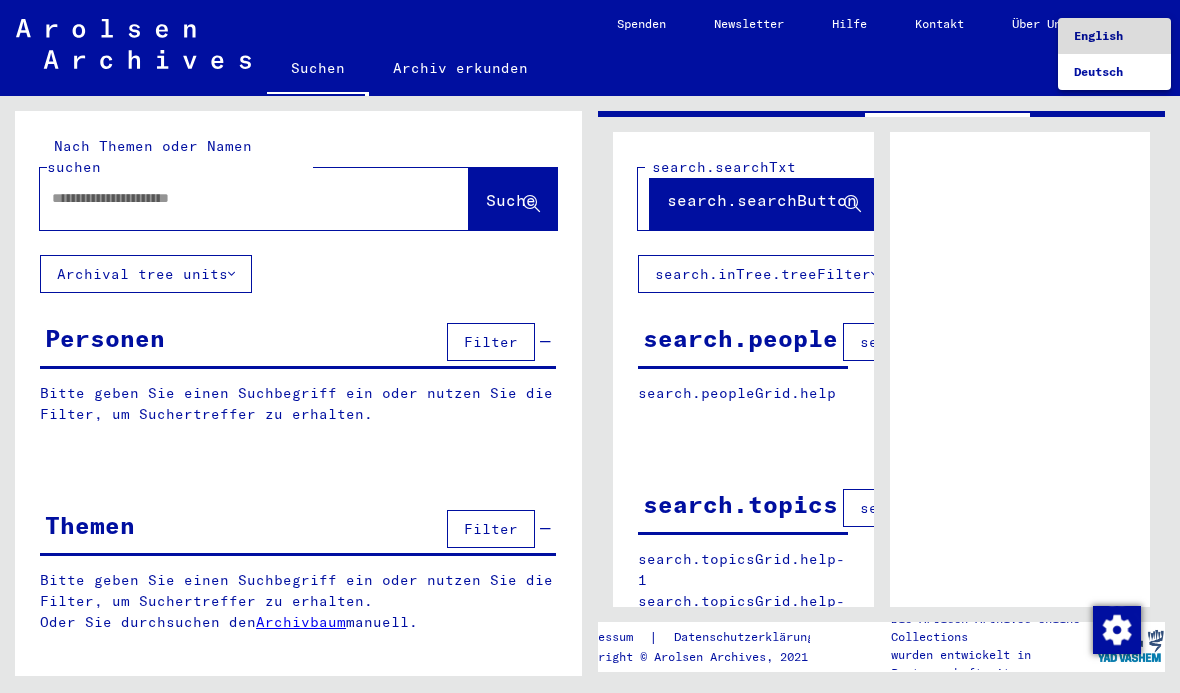click on "English" at bounding box center [1098, 35] 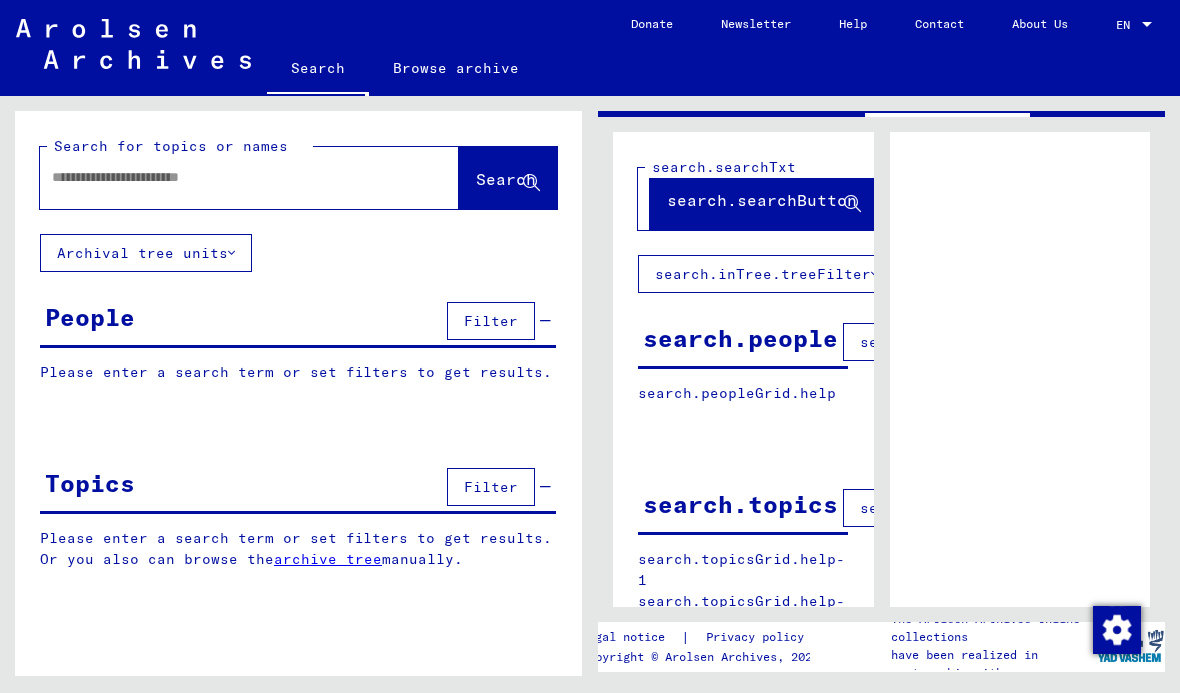 click at bounding box center (231, 177) 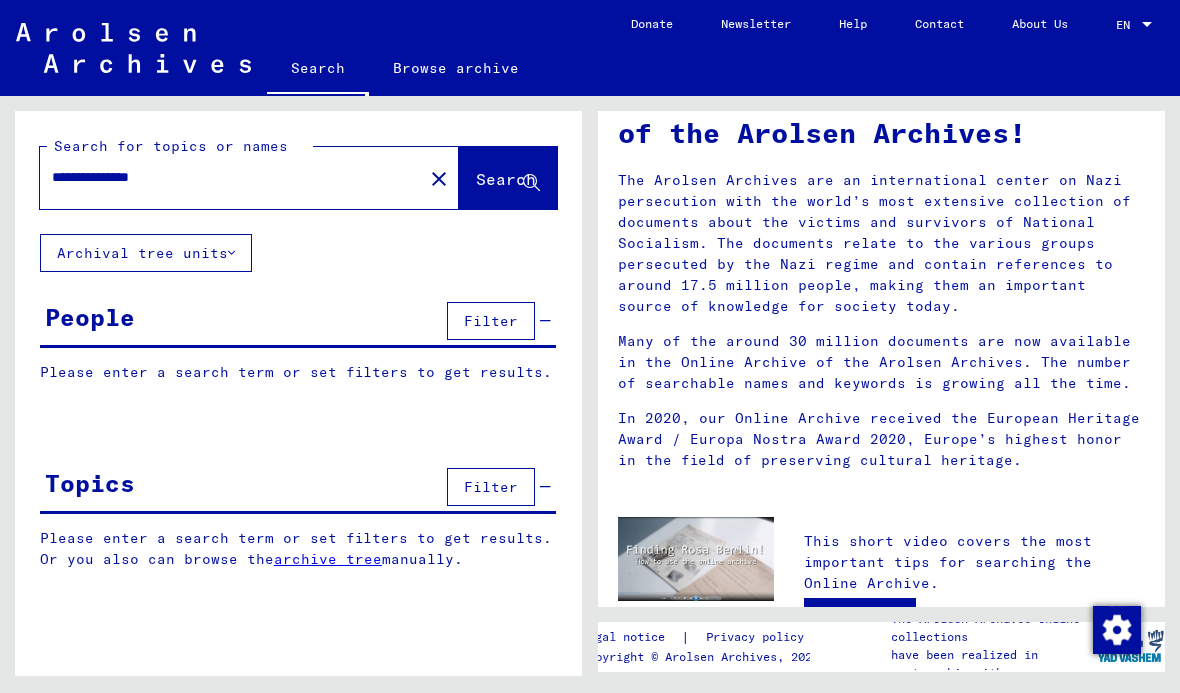 type on "**********" 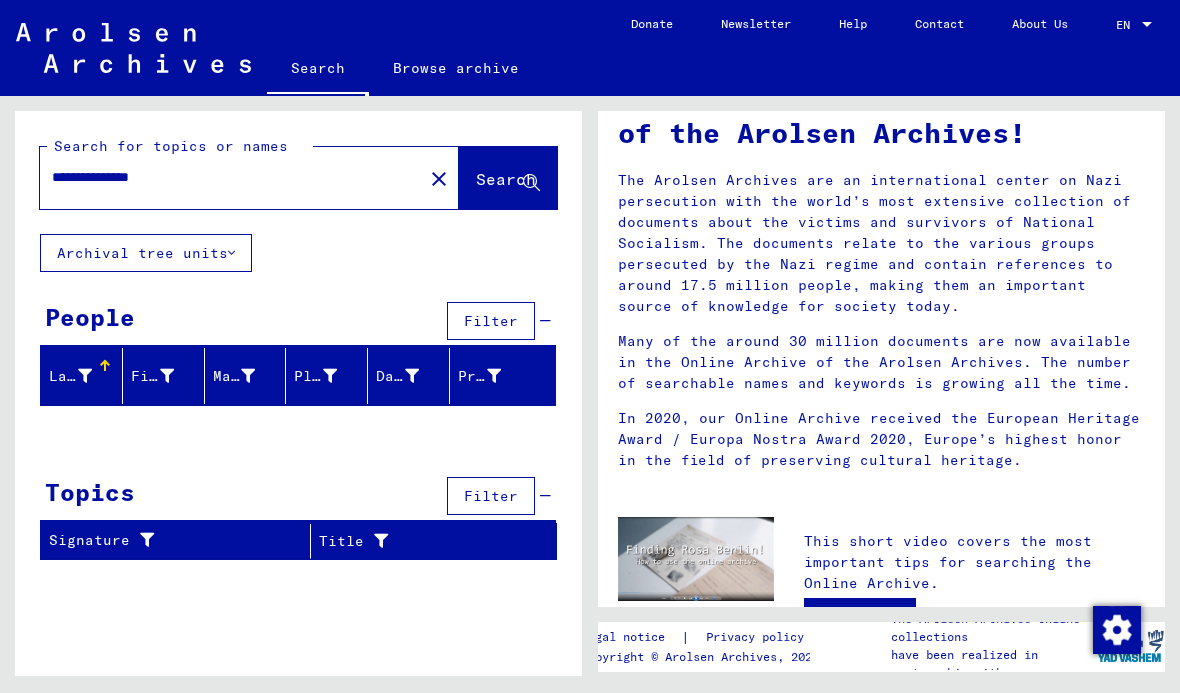 click on "Last Name" at bounding box center (70, 376) 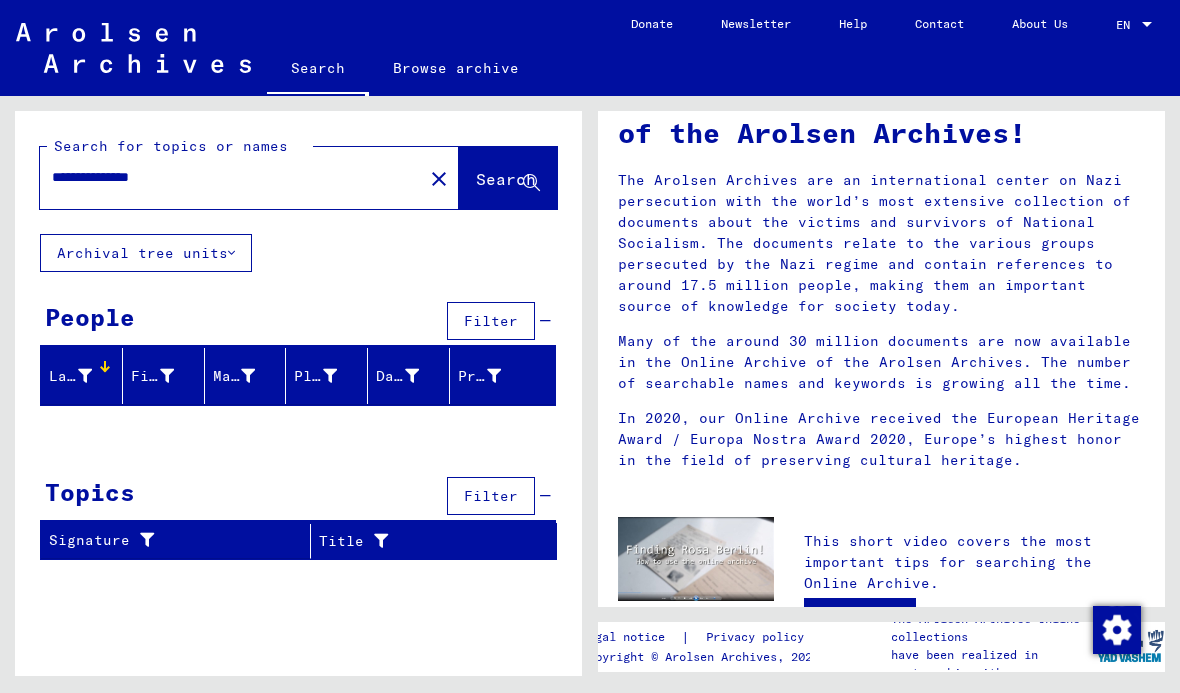 scroll, scrollTop: 0, scrollLeft: 0, axis: both 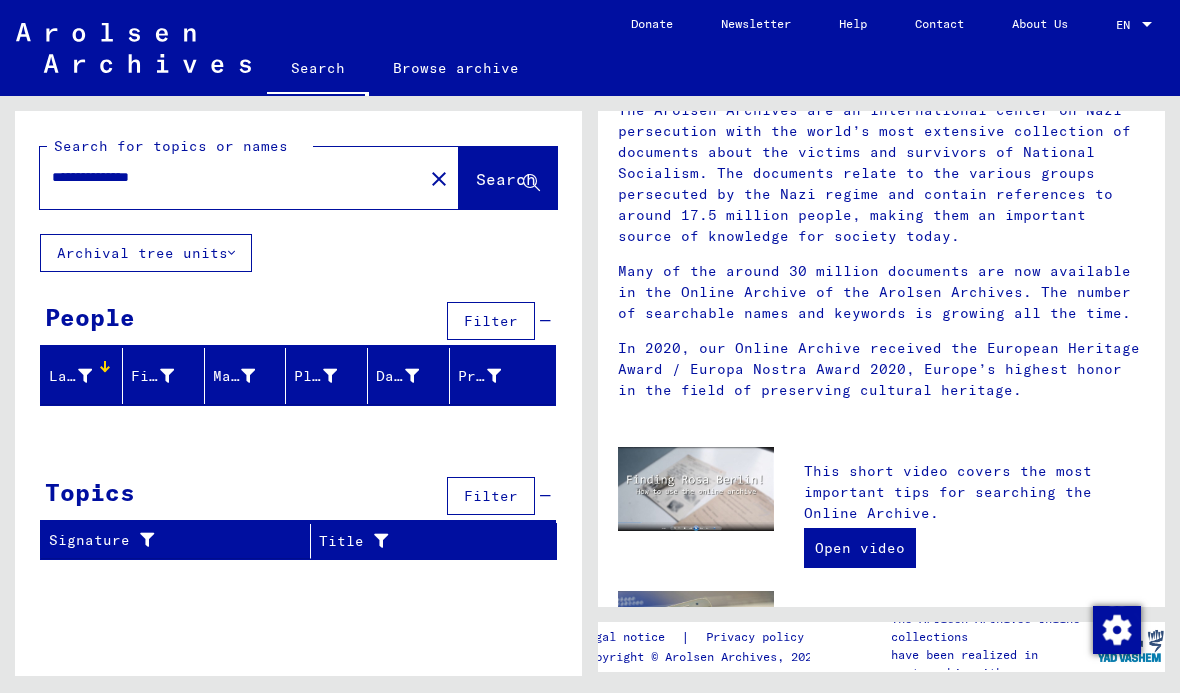 click at bounding box center (107, 369) 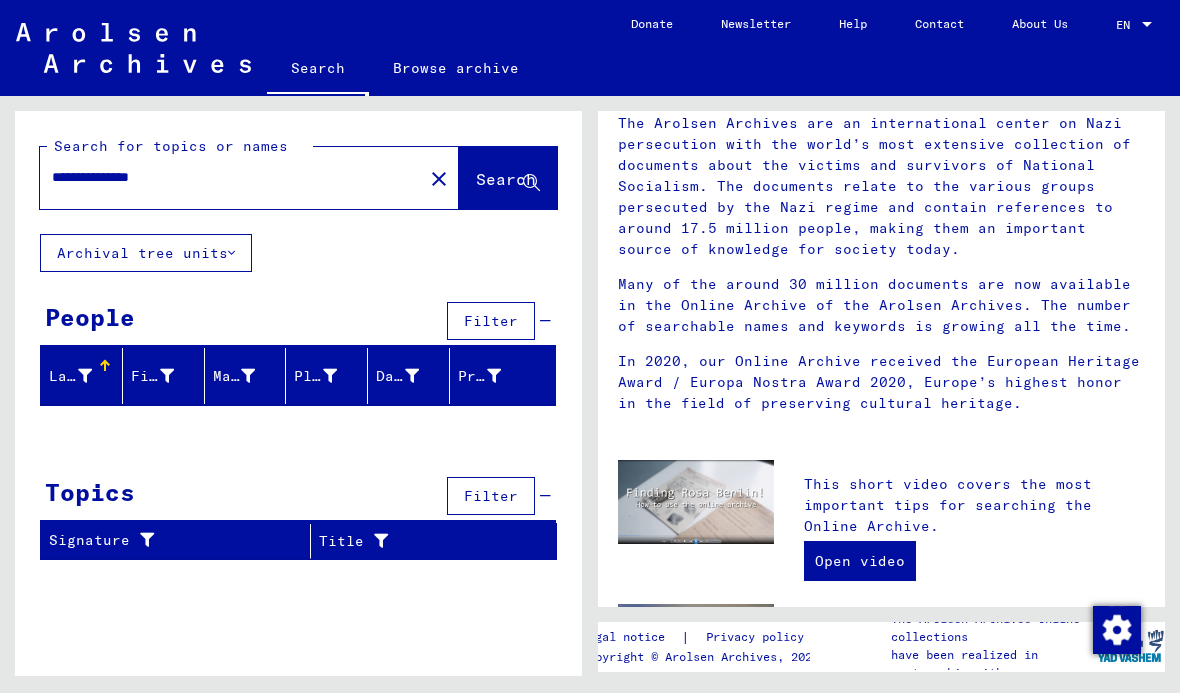 scroll, scrollTop: 144, scrollLeft: 0, axis: vertical 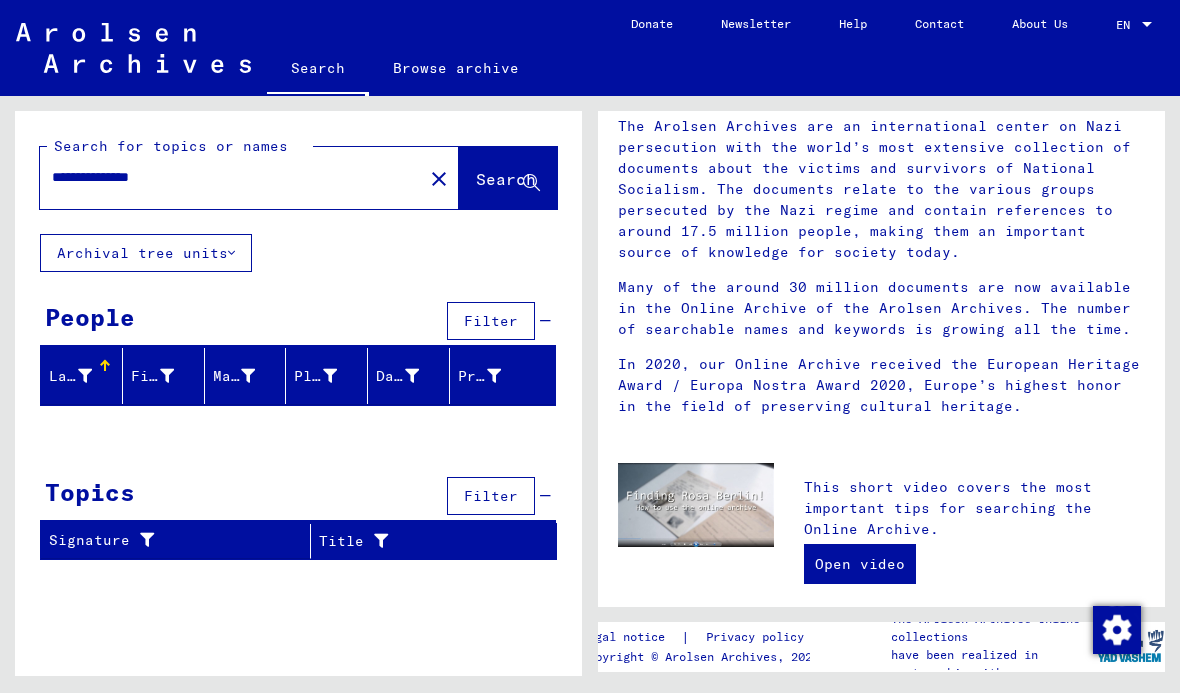 click on "Search" 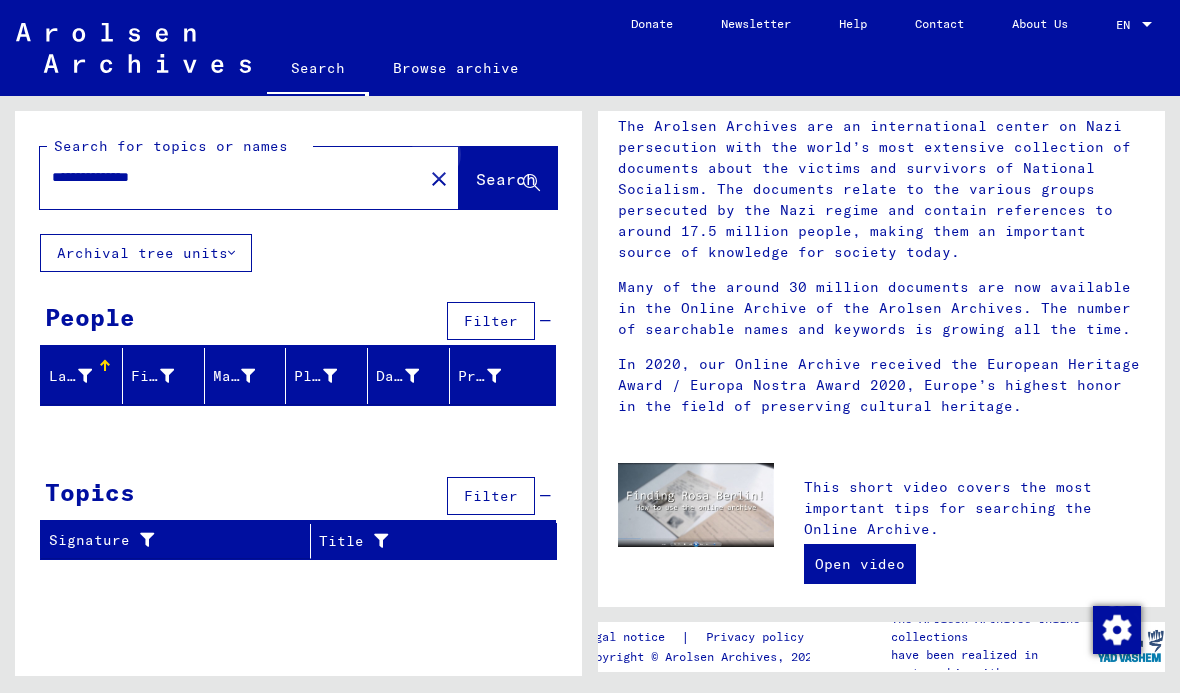click on "Search" 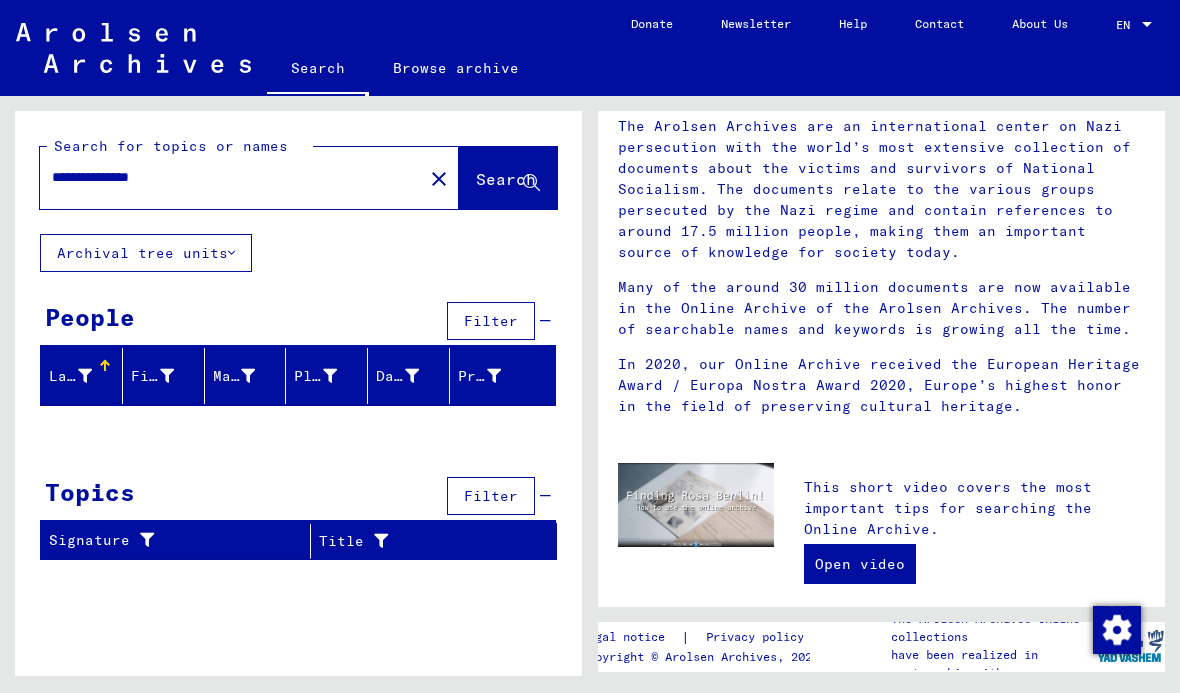 scroll, scrollTop: 55, scrollLeft: 0, axis: vertical 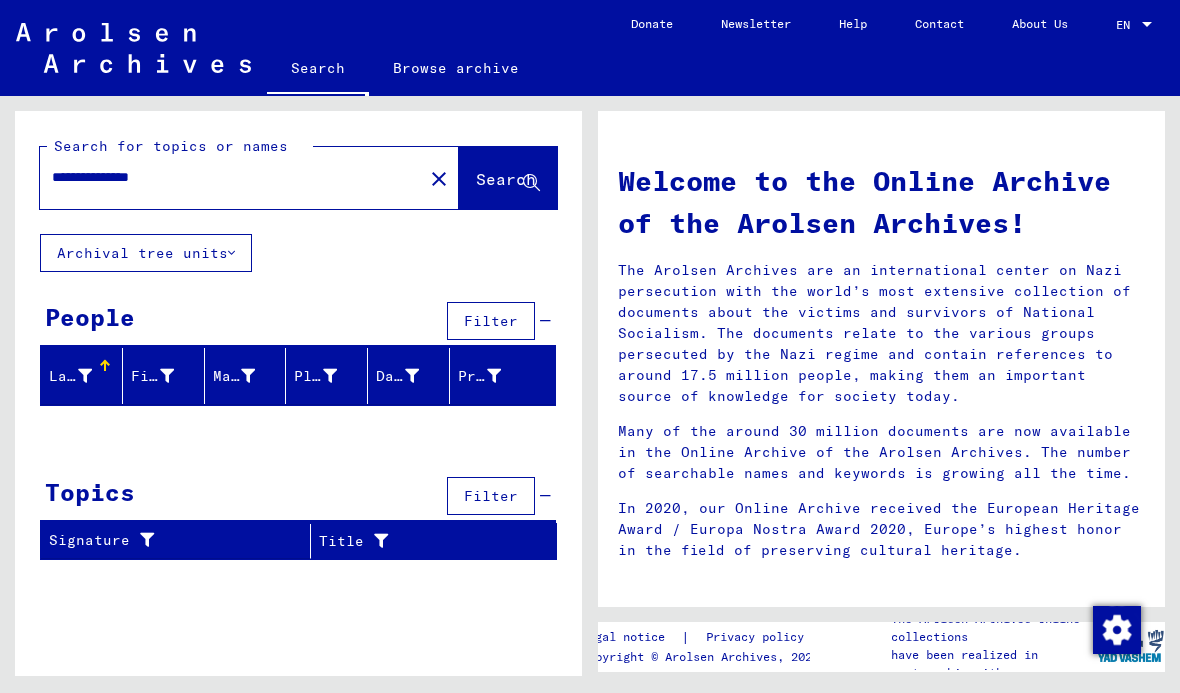 click 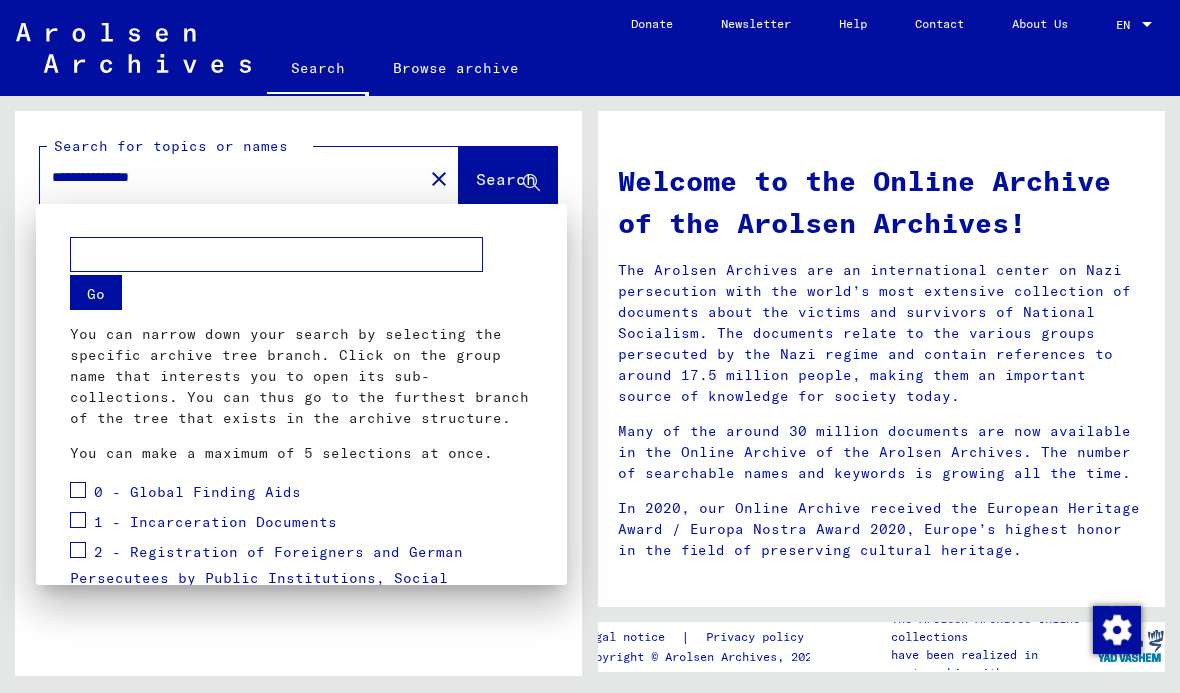 scroll, scrollTop: 0, scrollLeft: 0, axis: both 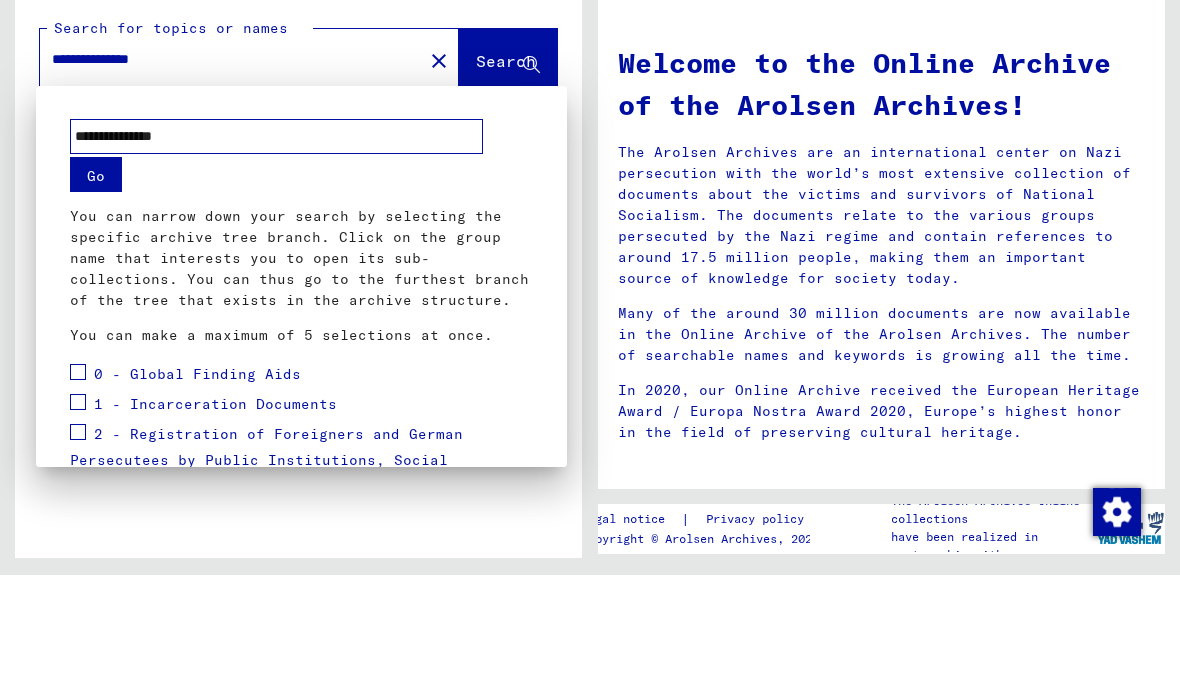type on "**********" 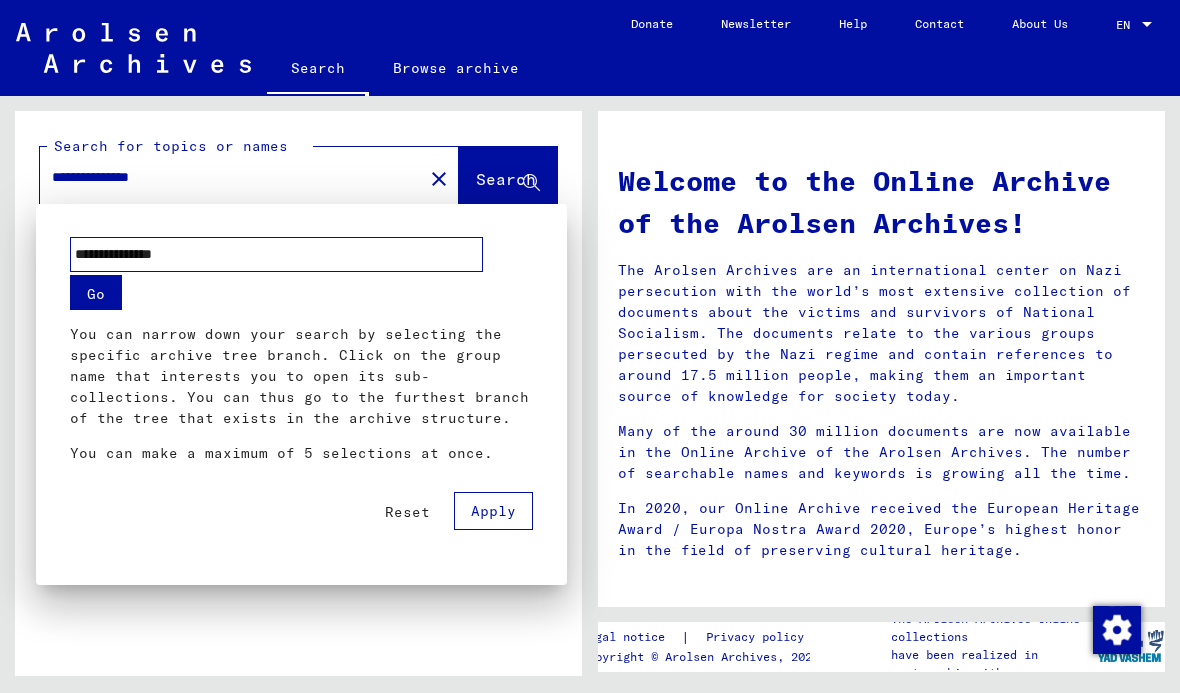 click on "Apply" at bounding box center (493, 511) 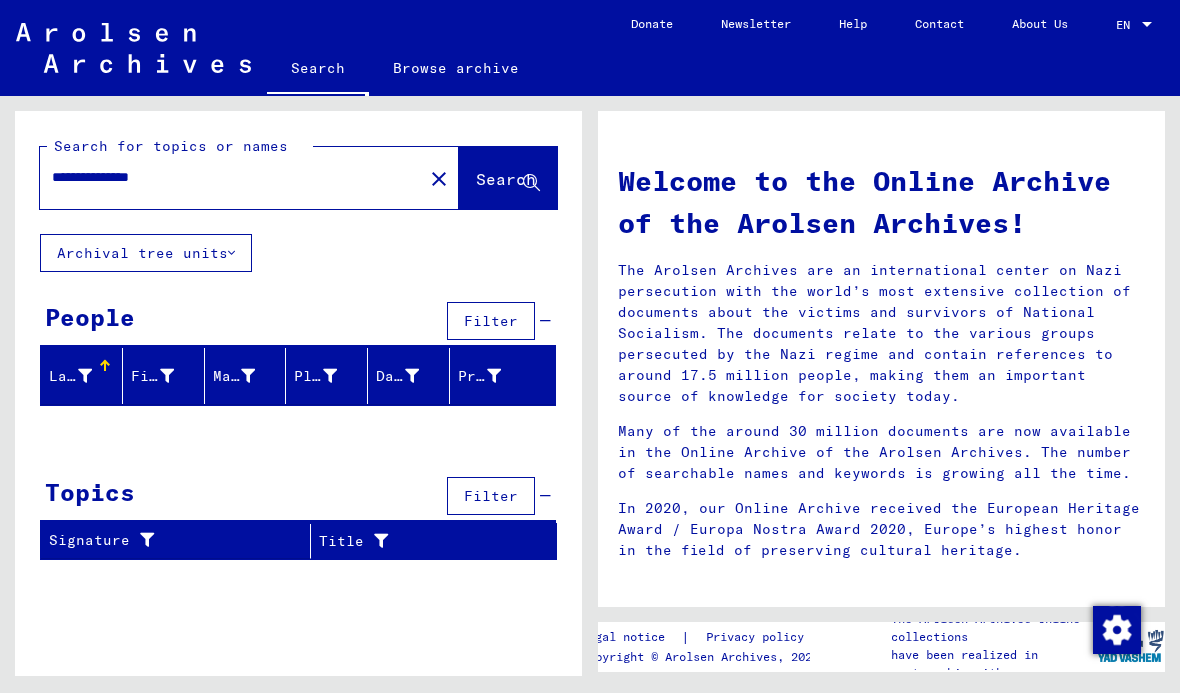 scroll, scrollTop: 0, scrollLeft: 0, axis: both 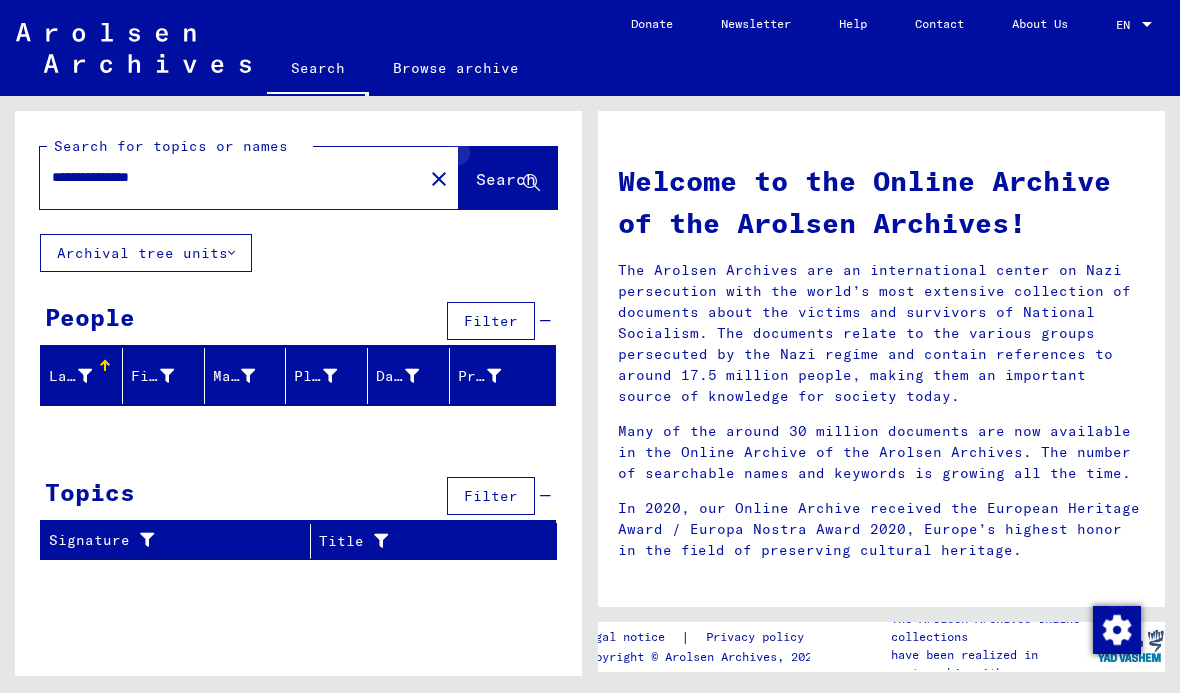 click 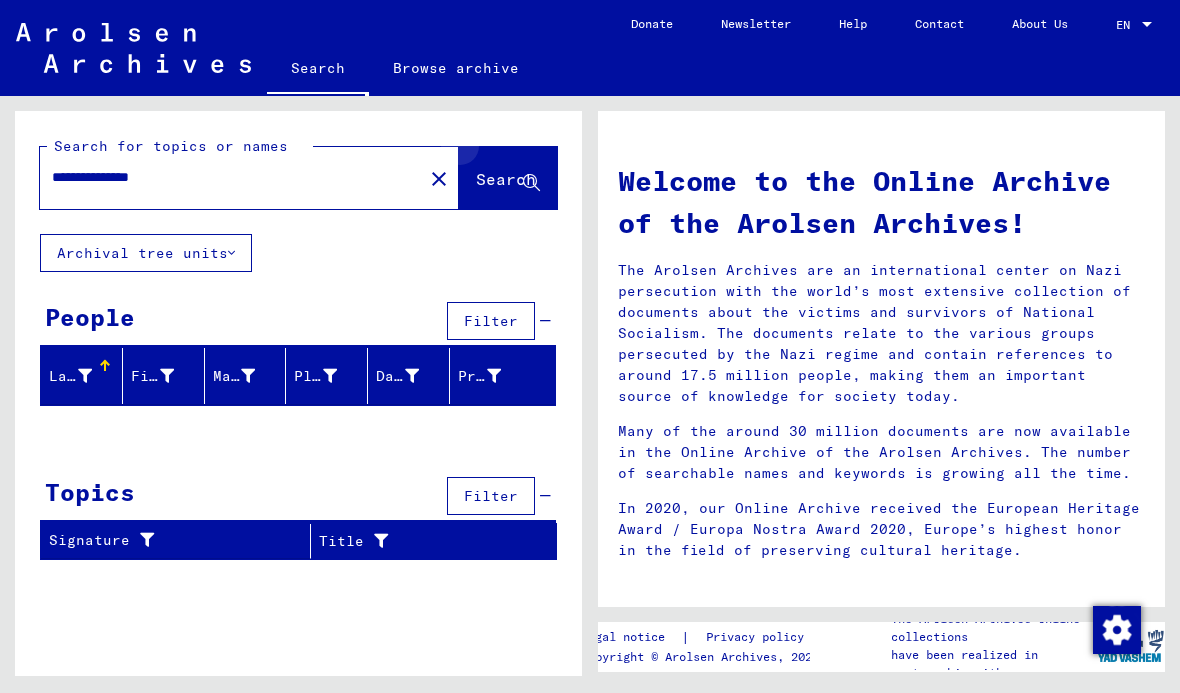 click on "Search" 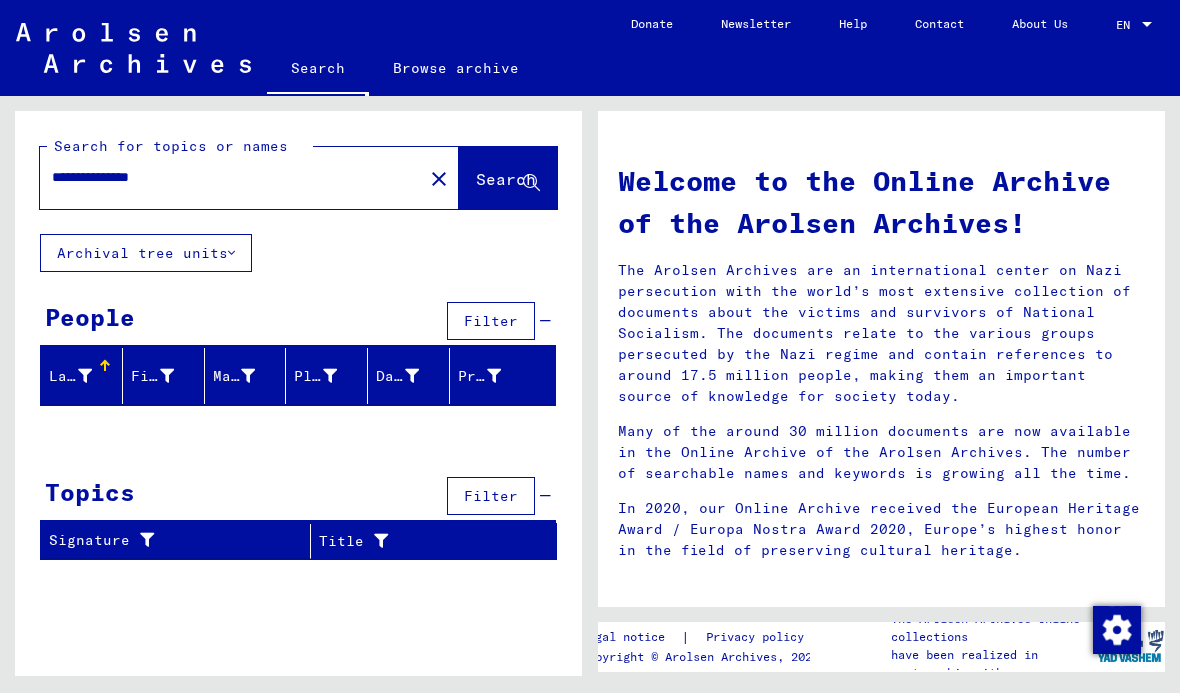 click on "close" 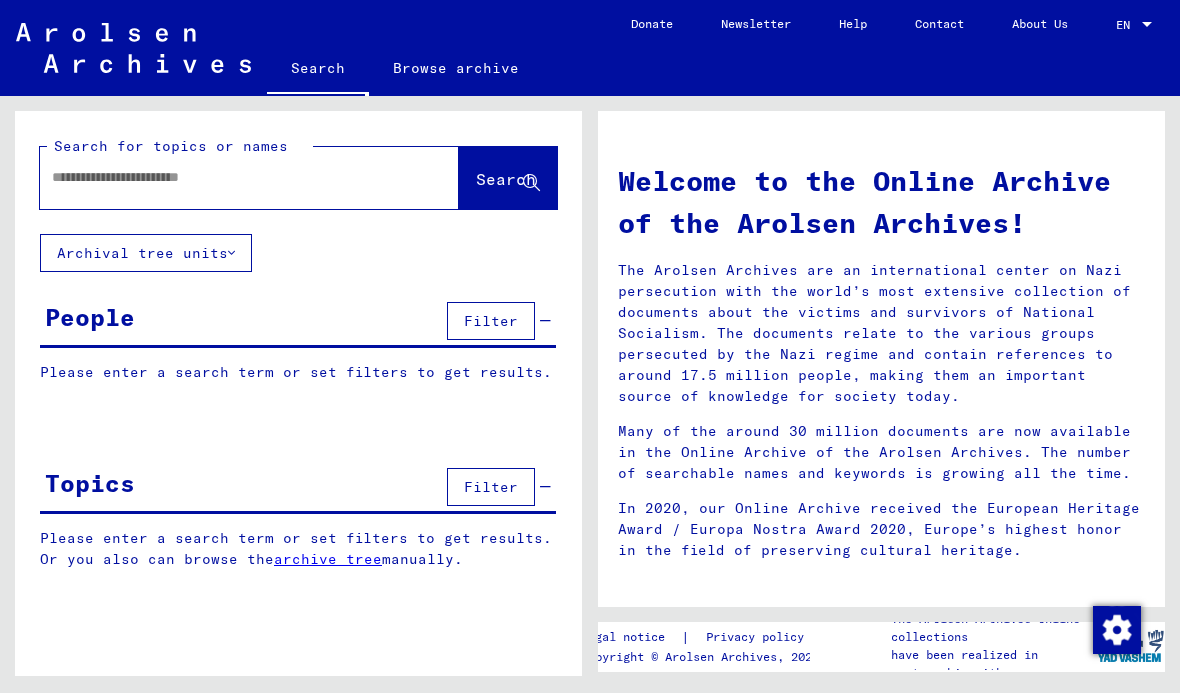 click on "People  Filter" at bounding box center [298, 322] 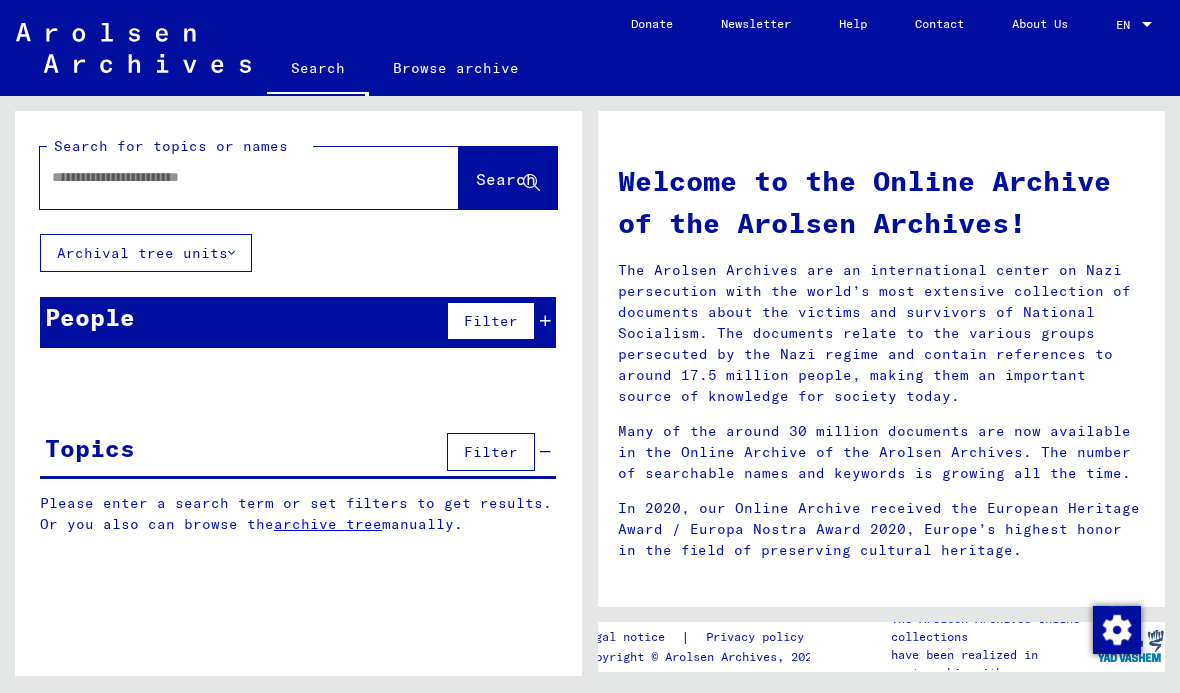 click at bounding box center [545, 452] 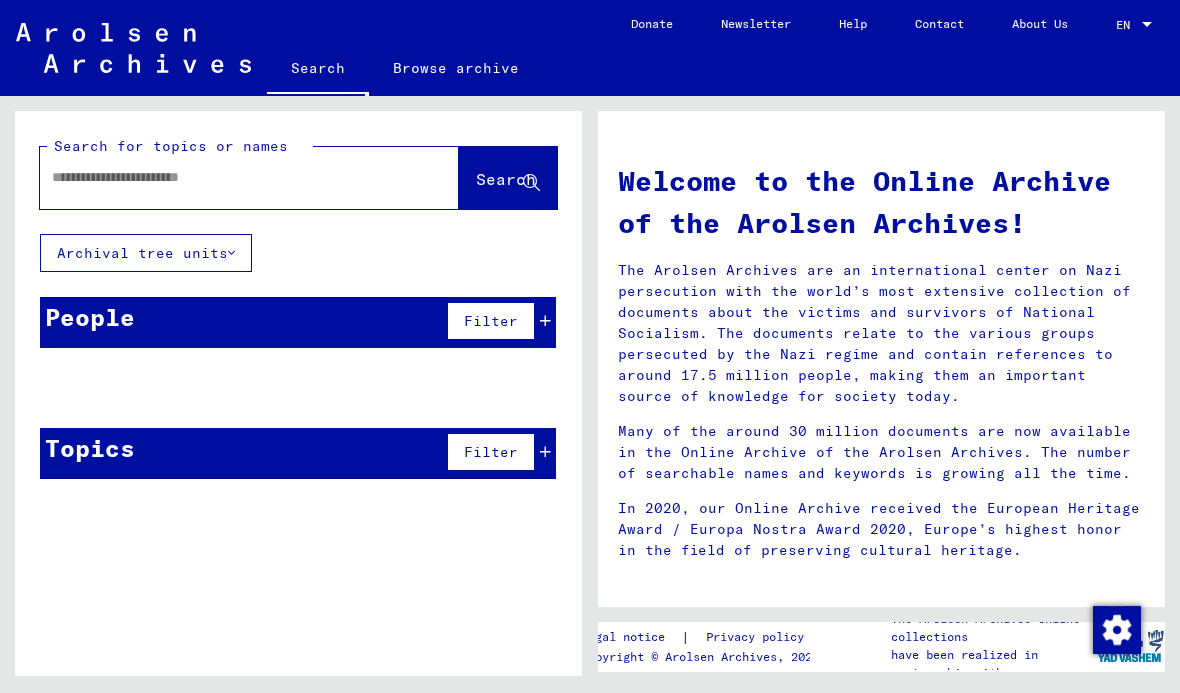 click at bounding box center [545, 452] 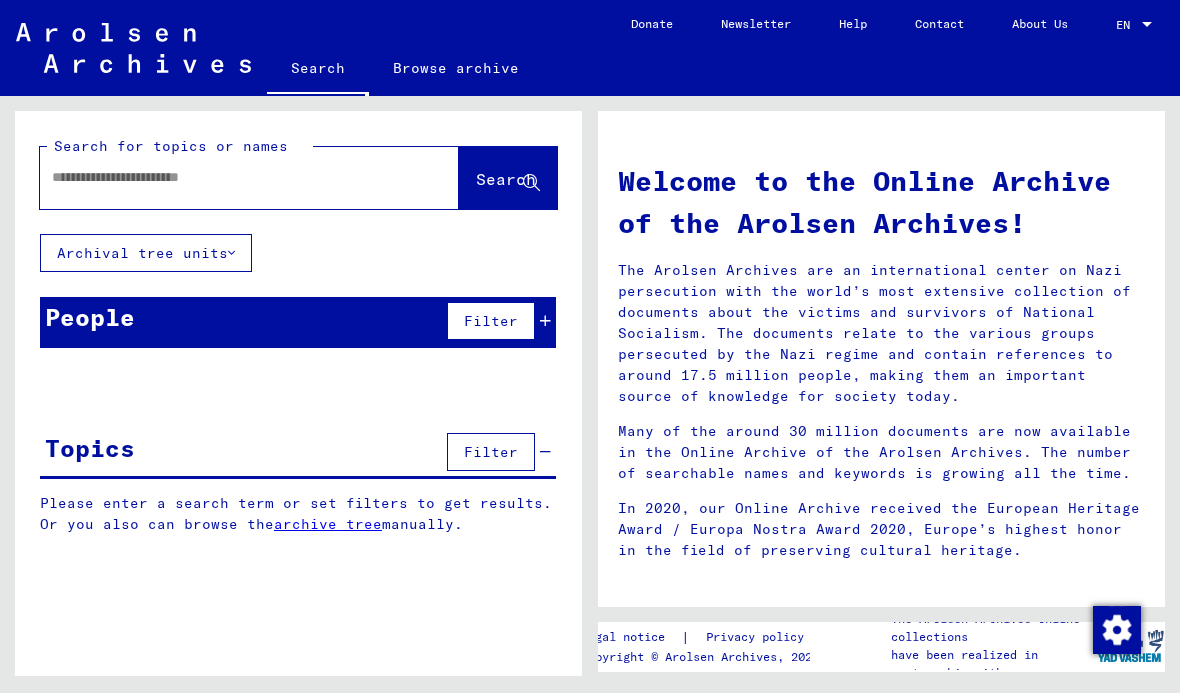 click on "Filter" at bounding box center (491, 452) 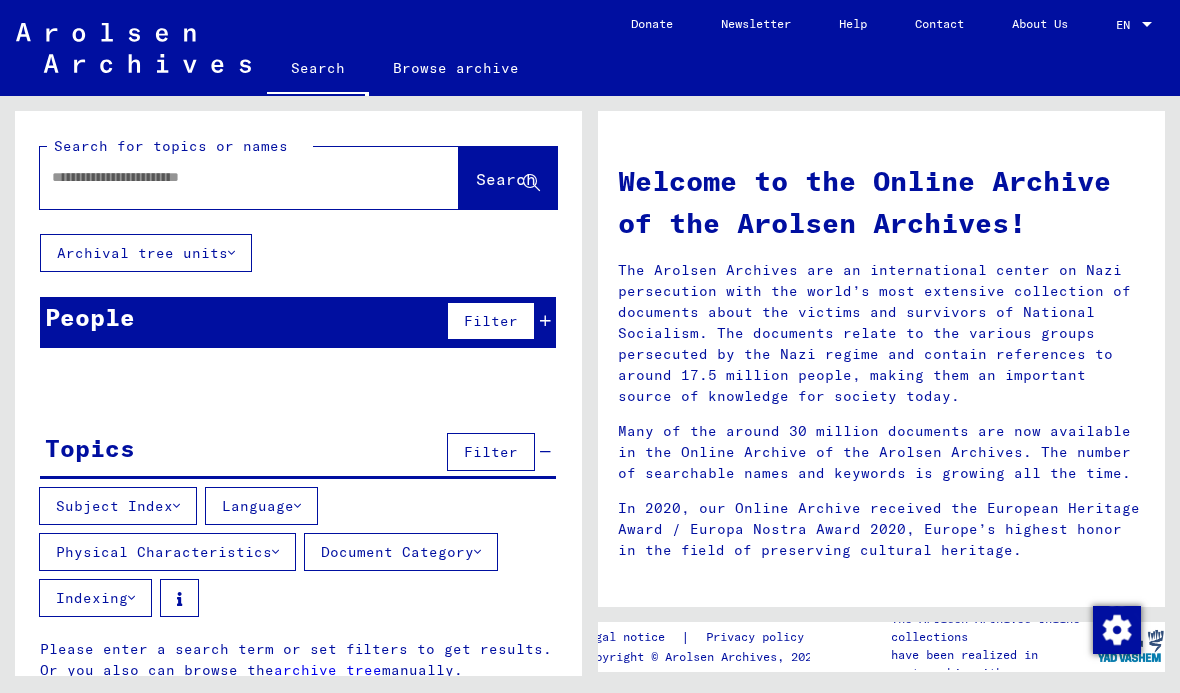 scroll, scrollTop: 0, scrollLeft: 0, axis: both 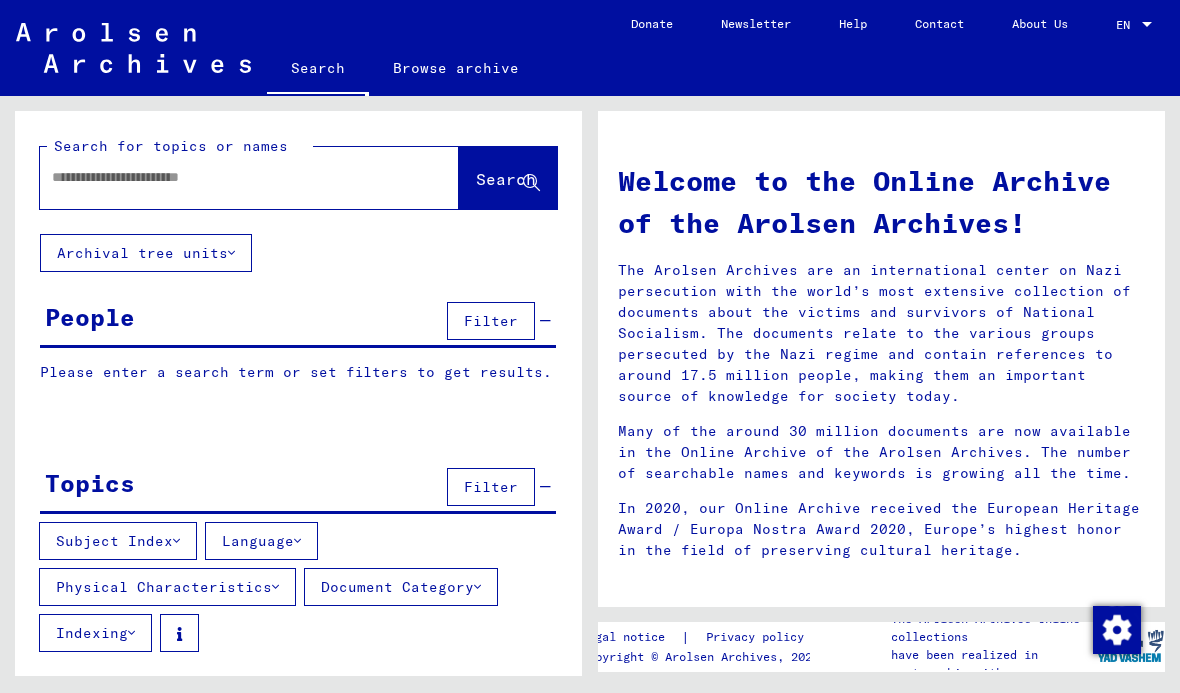click 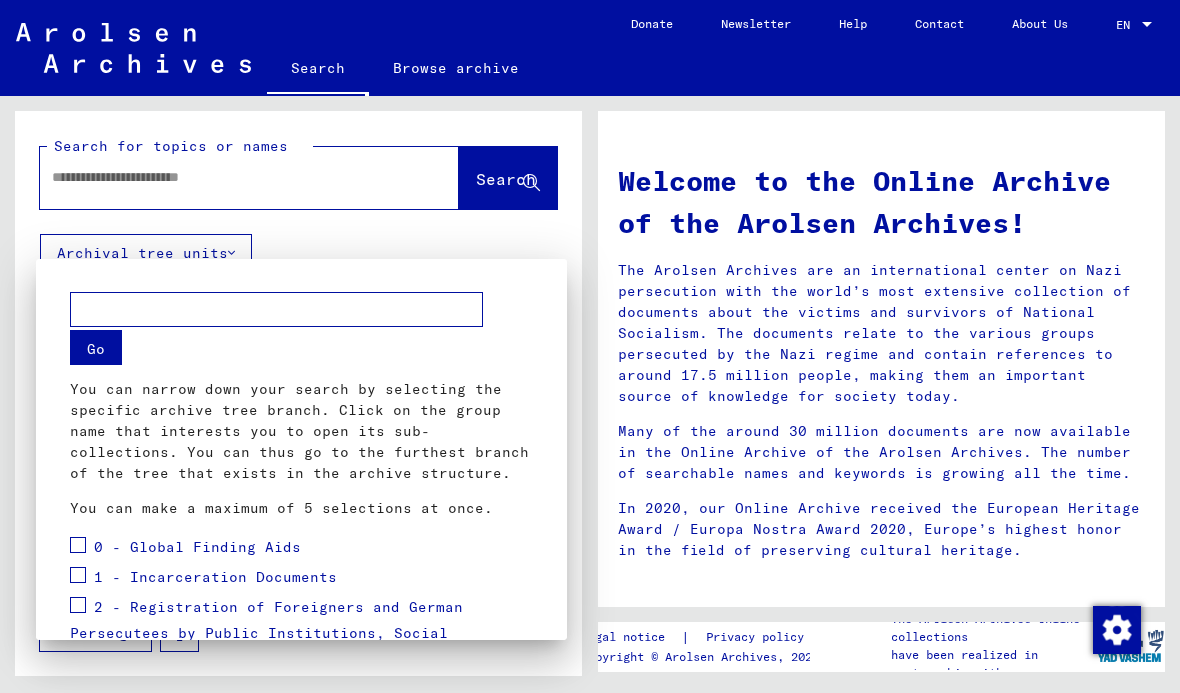 click on "Go  You can narrow down your search by selecting the specific archive tree branch. Click on the group name that interests you to open its sub-collections. You can thus go to the furthest branch of the tree that exists in the archive structure.
You can make a maximum of 5 selections at once." at bounding box center (301, 406) 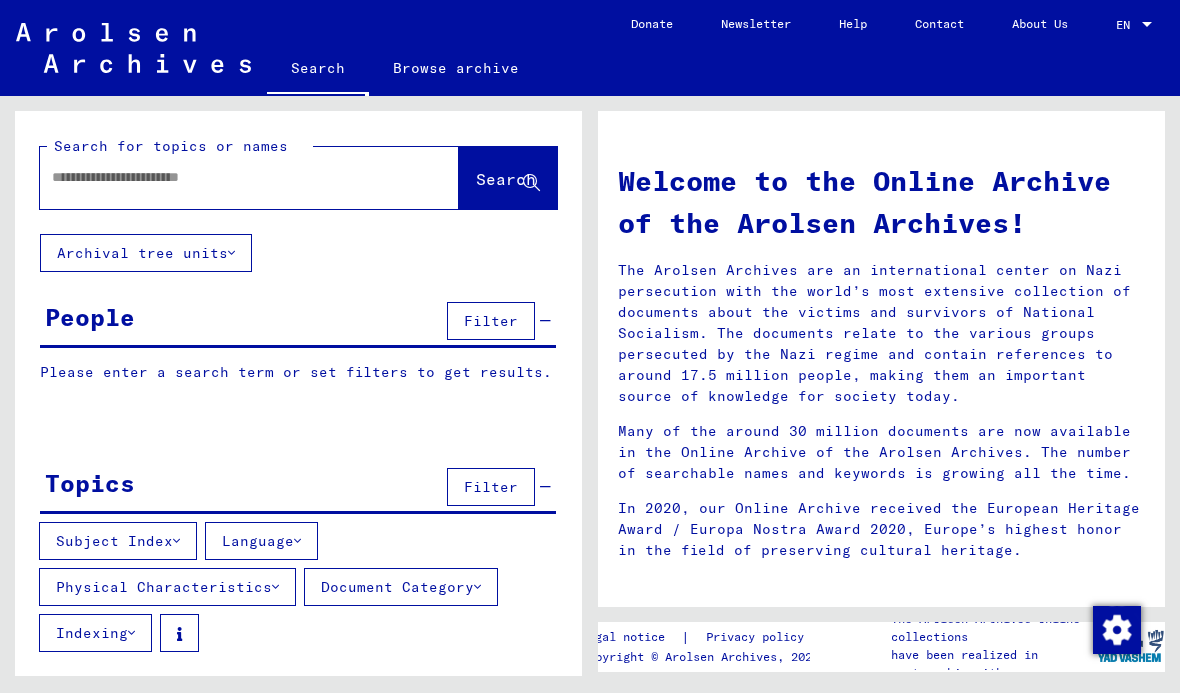 click at bounding box center [225, 177] 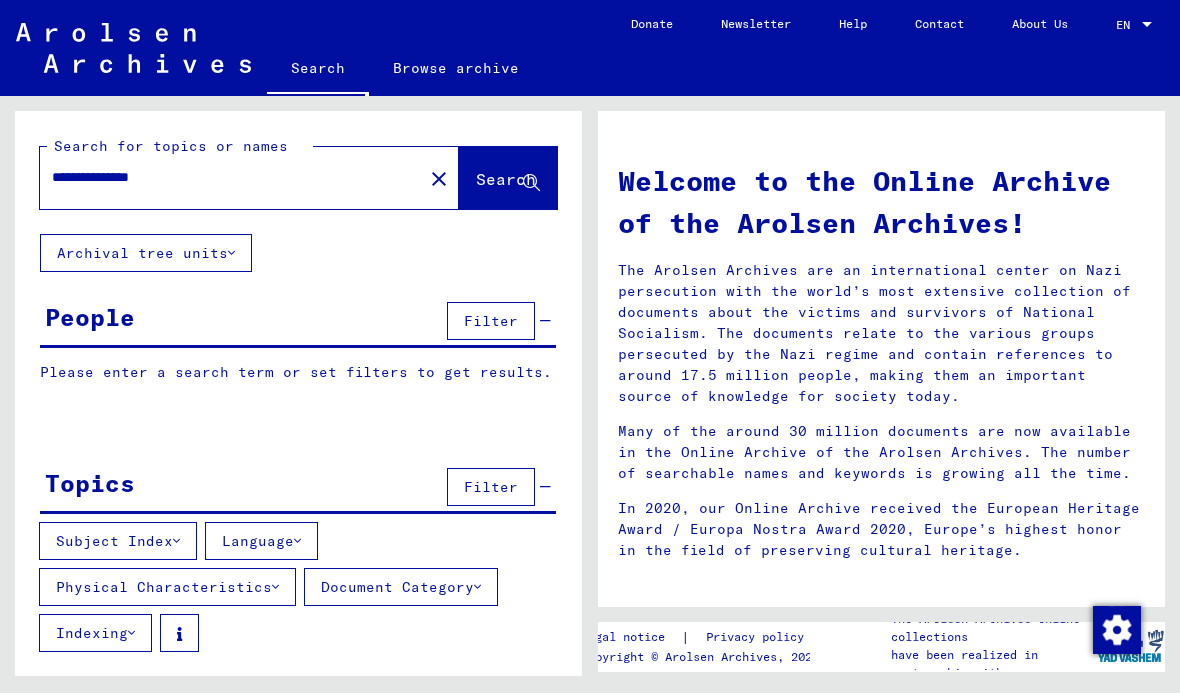 click on "**********" 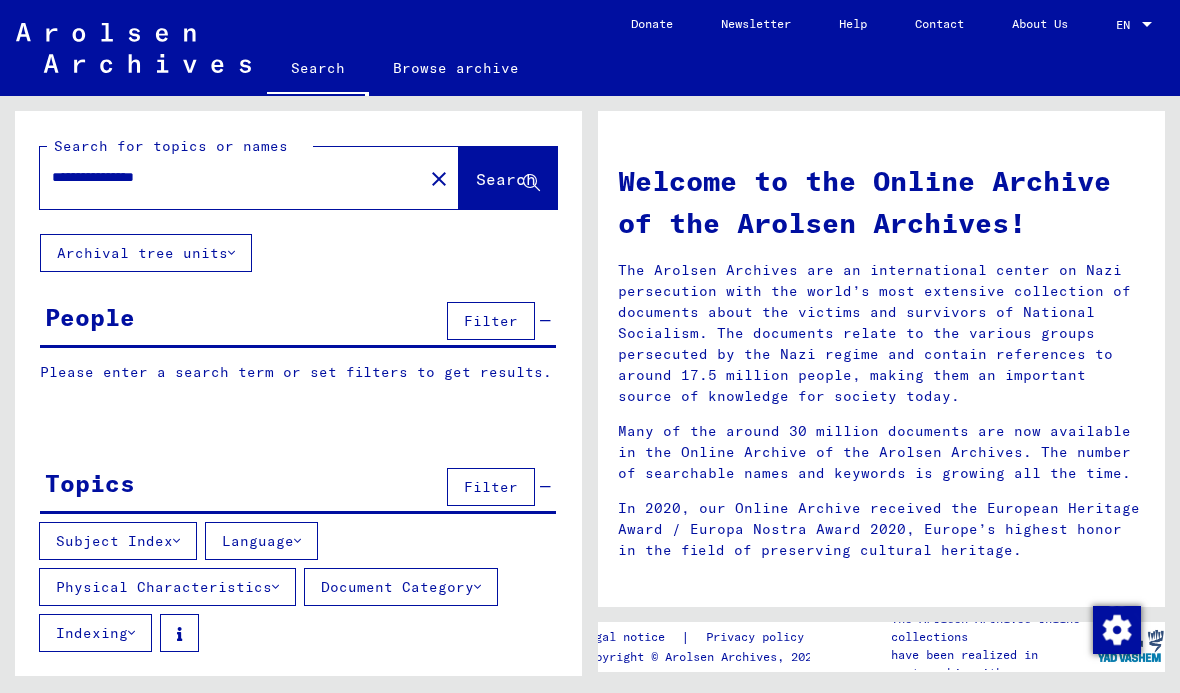 type on "**********" 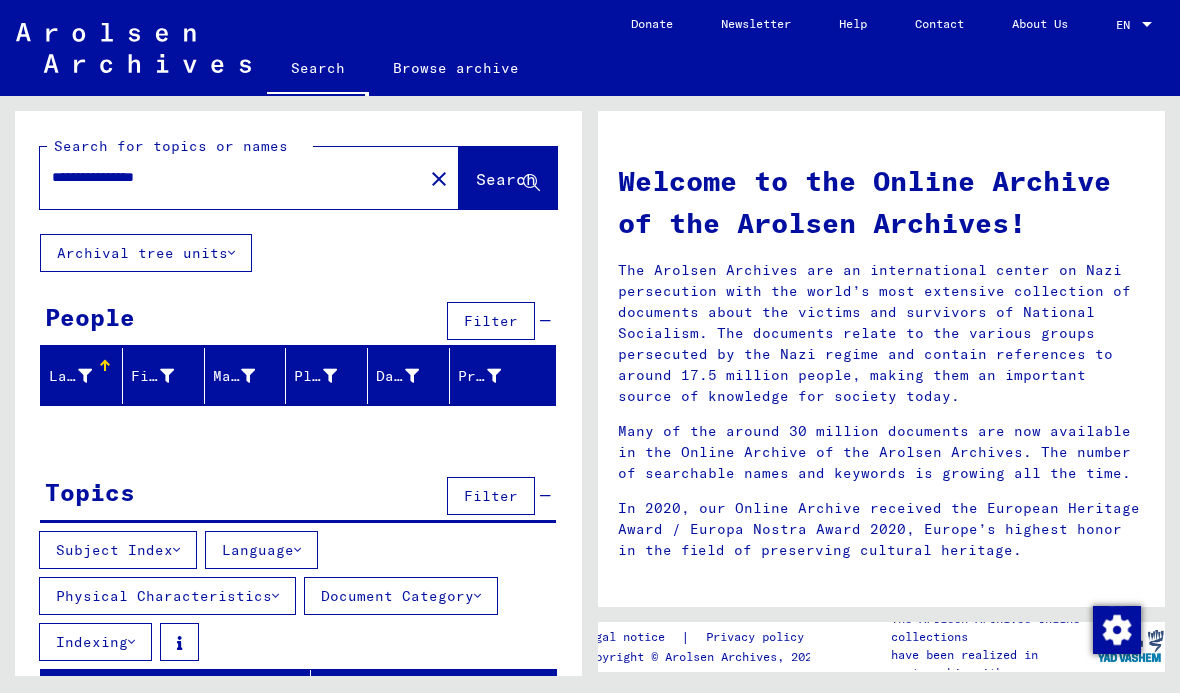 scroll, scrollTop: 55, scrollLeft: 0, axis: vertical 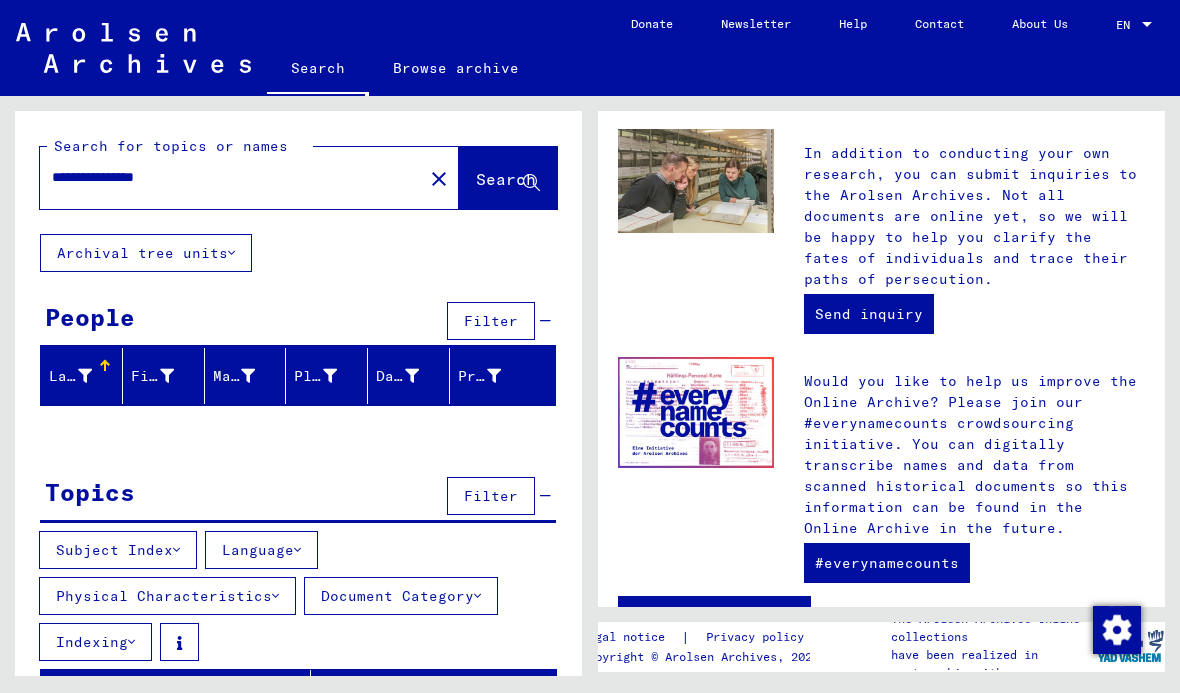 click at bounding box center (85, 376) 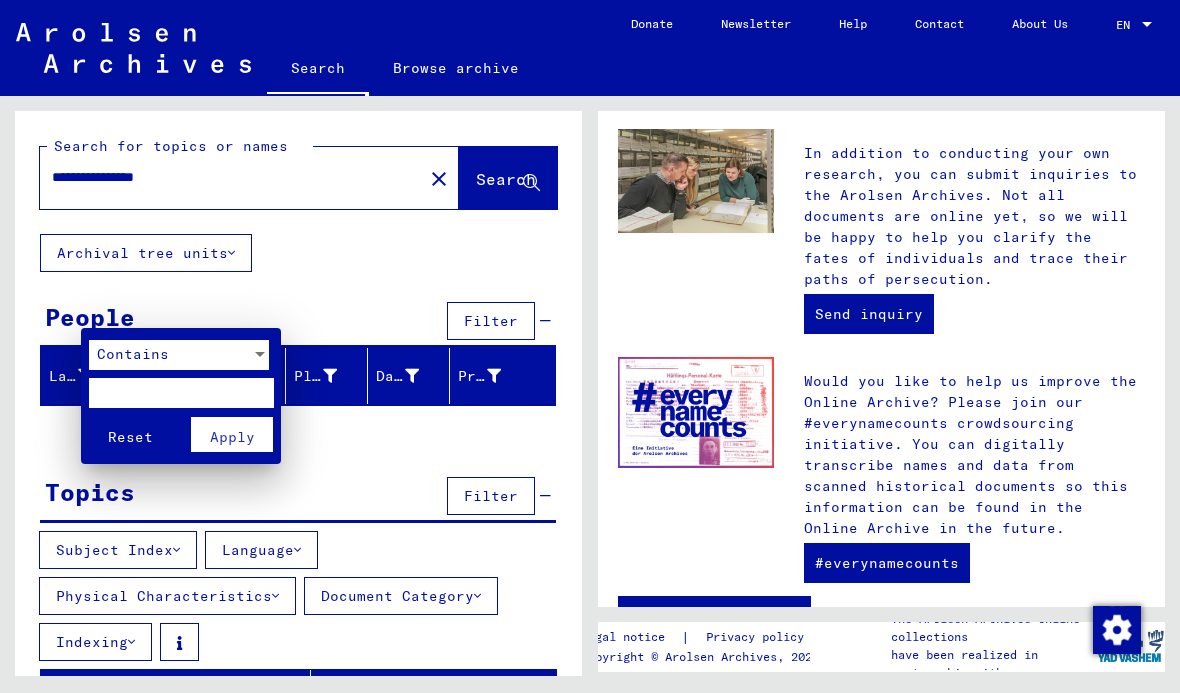 click at bounding box center (590, 346) 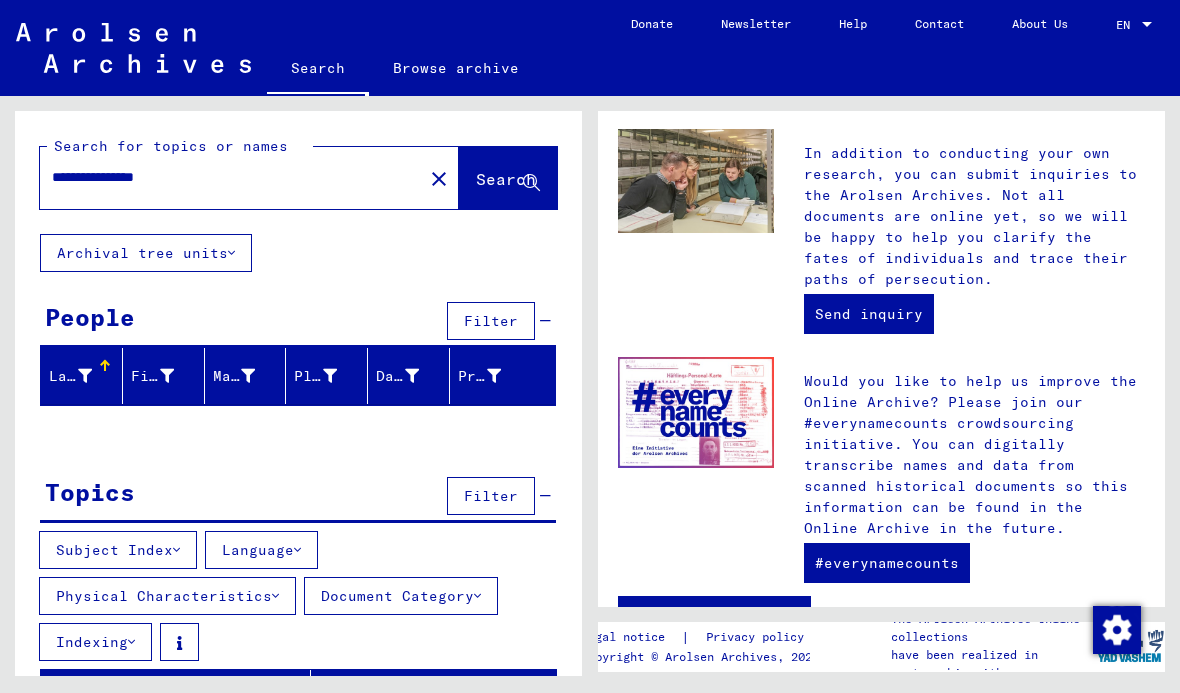 scroll, scrollTop: 0, scrollLeft: 0, axis: both 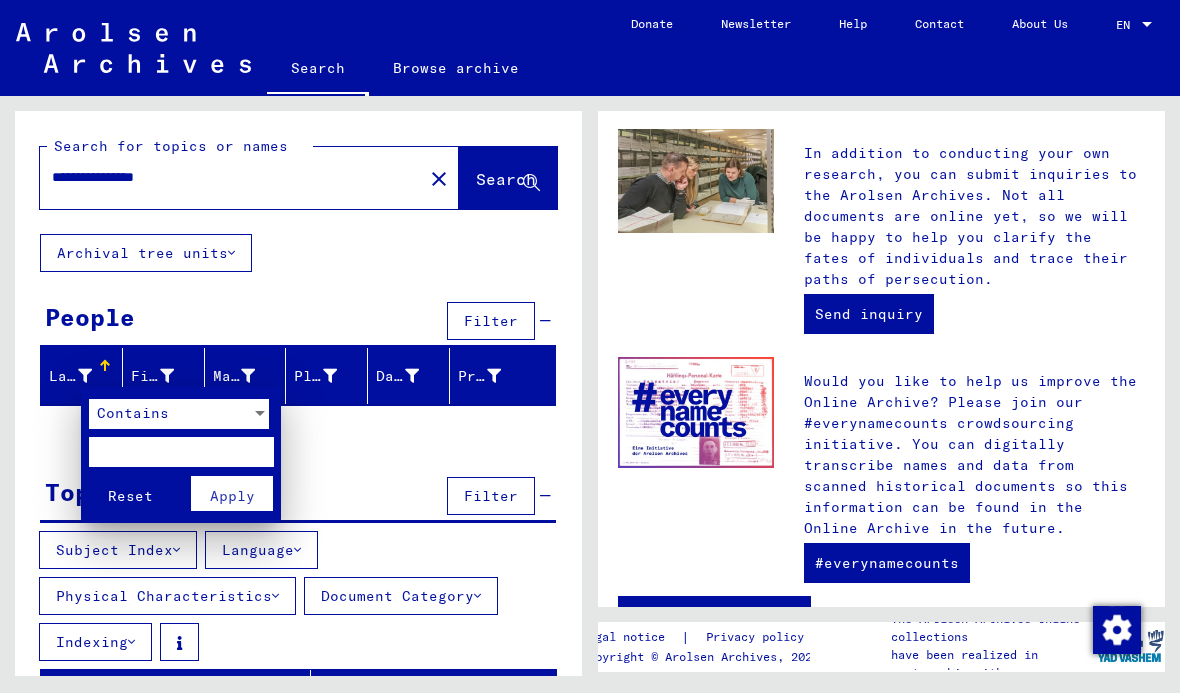 click on "Apply" at bounding box center (232, 496) 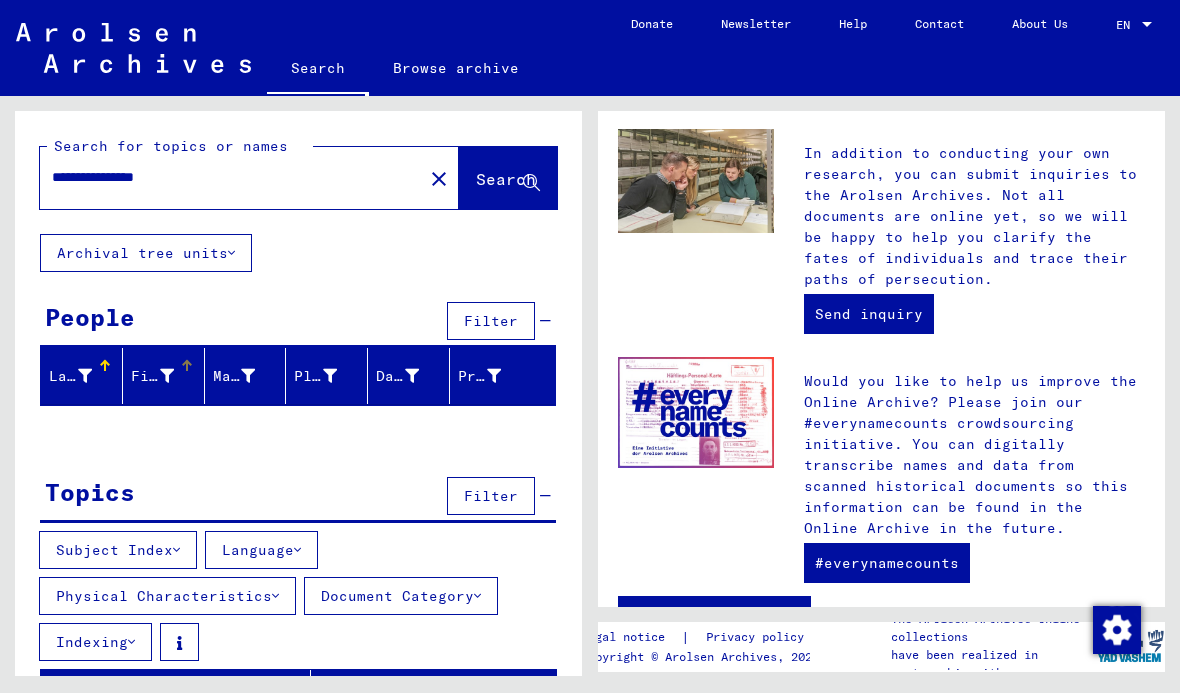 click at bounding box center [167, 376] 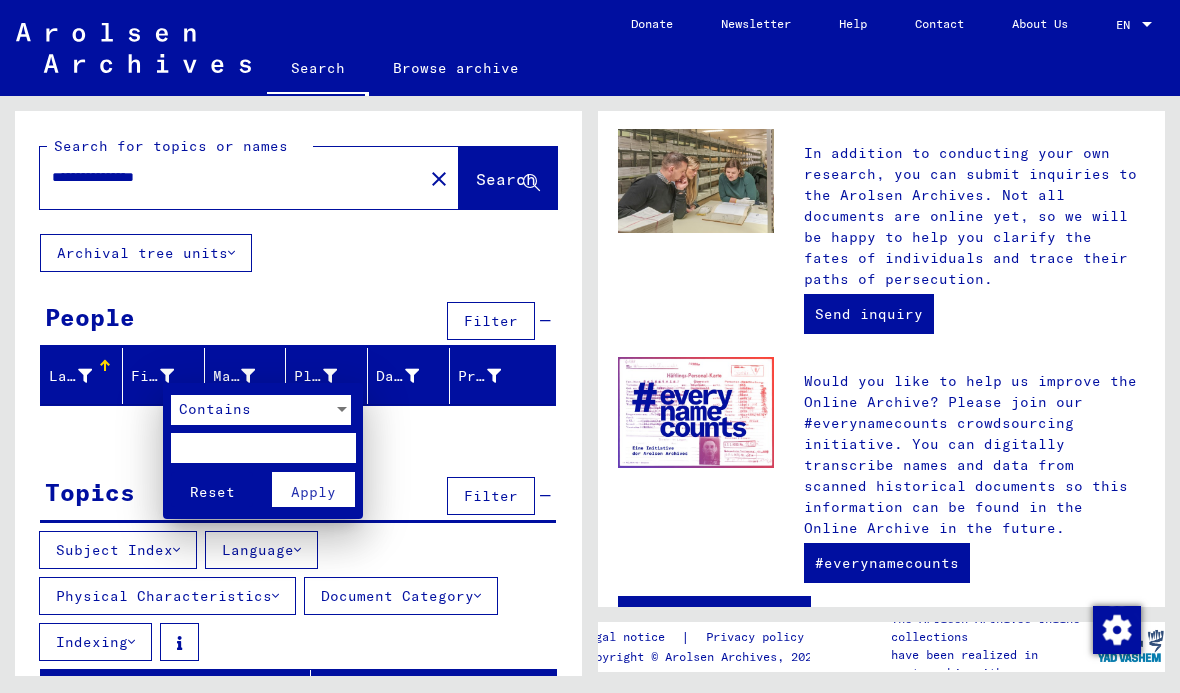 click at bounding box center (590, 346) 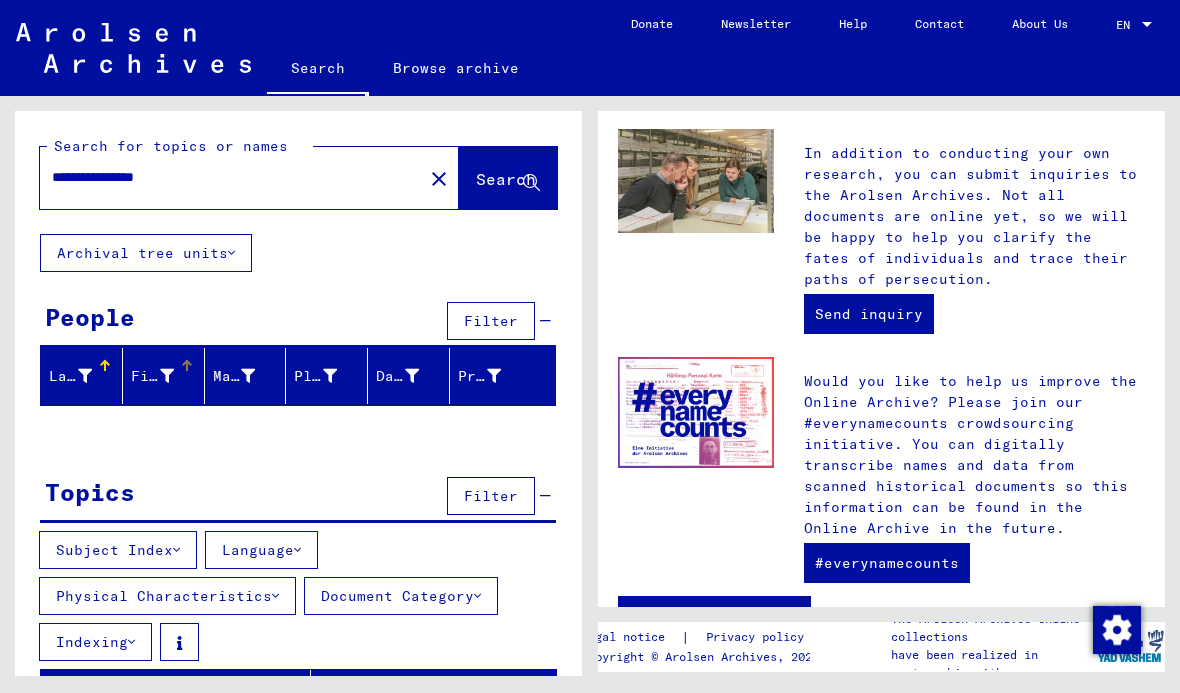 click at bounding box center [85, 376] 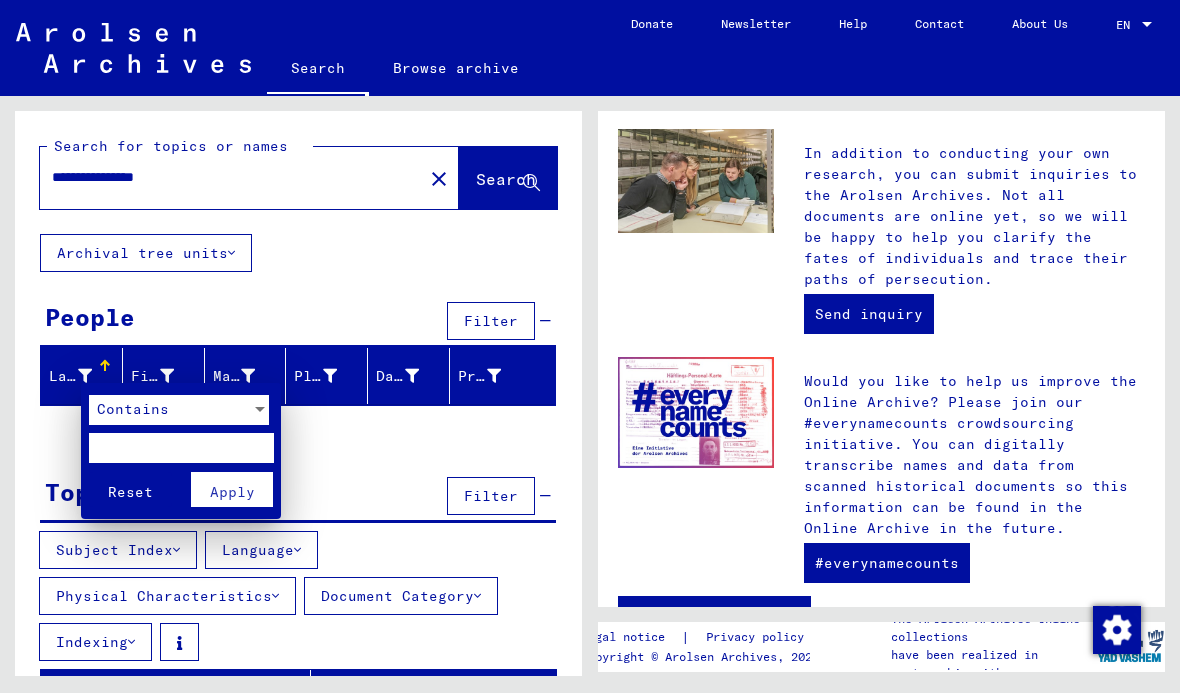 click on "Contains" at bounding box center (133, 409) 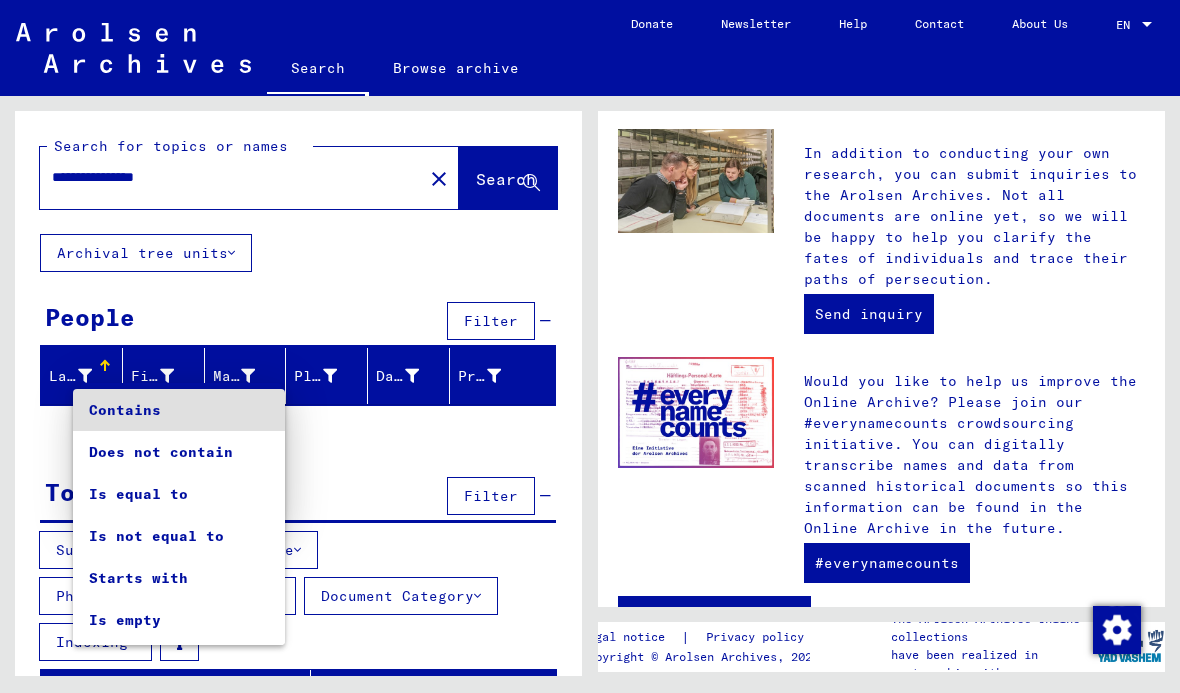 click at bounding box center [590, 346] 